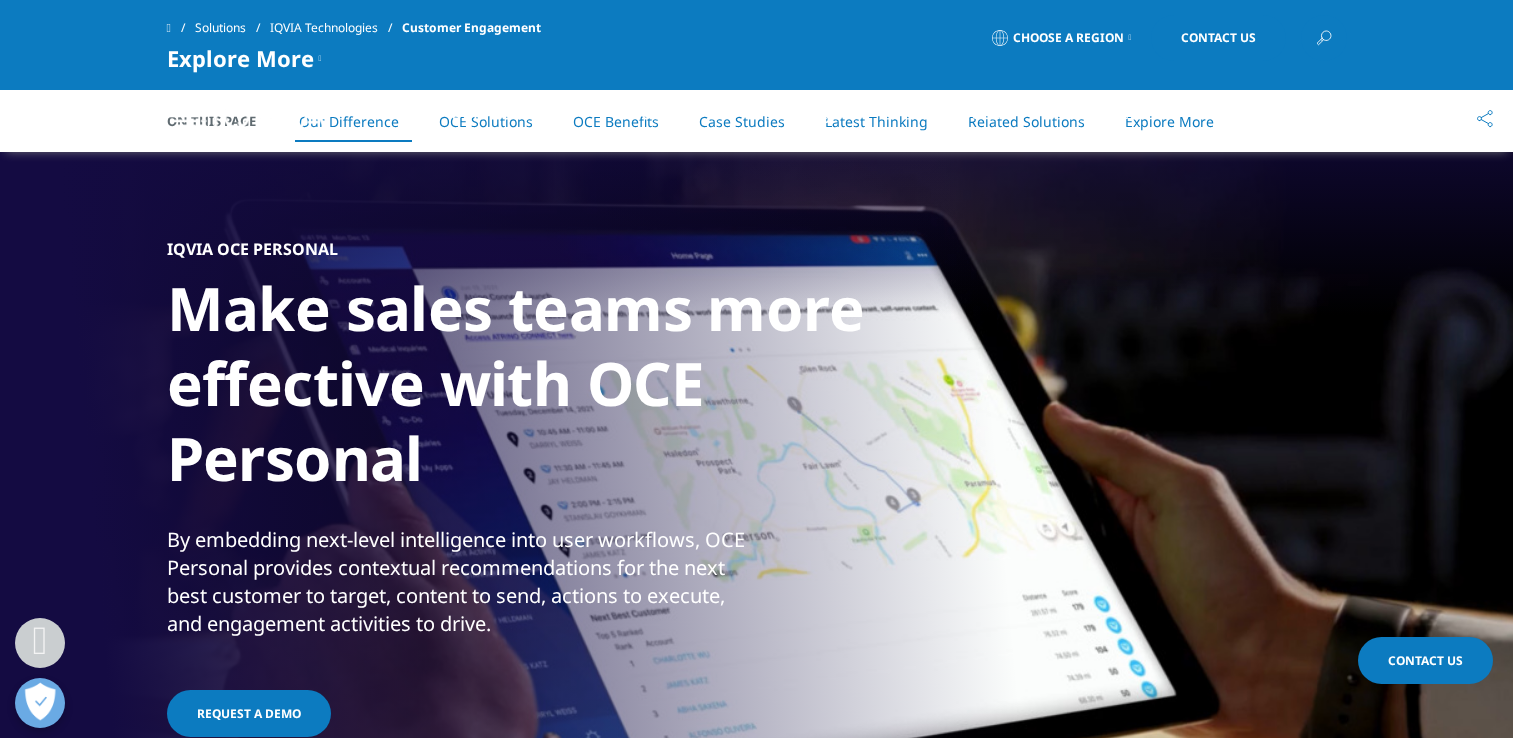 scroll, scrollTop: 908, scrollLeft: 0, axis: vertical 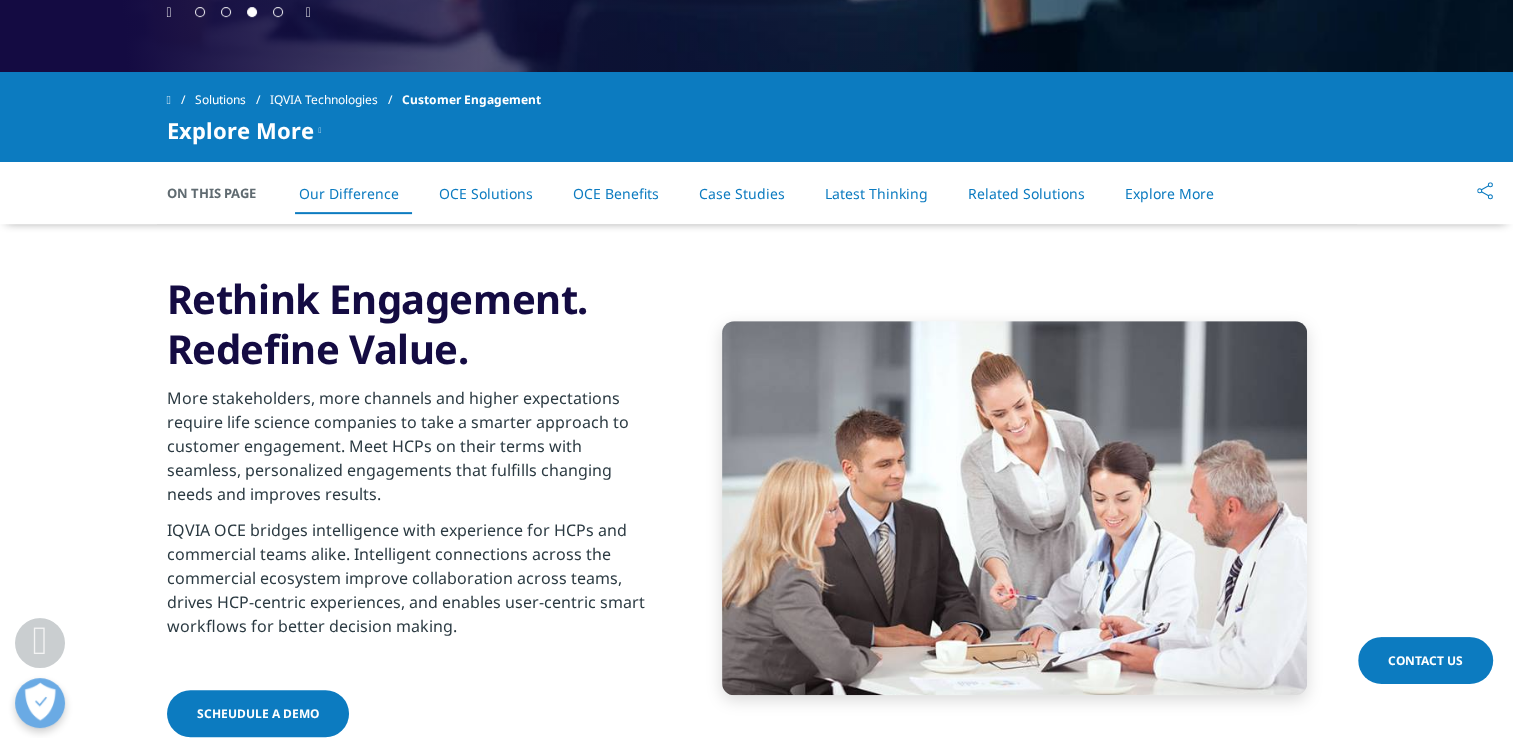 click on "OCE Solutions" at bounding box center (486, 193) 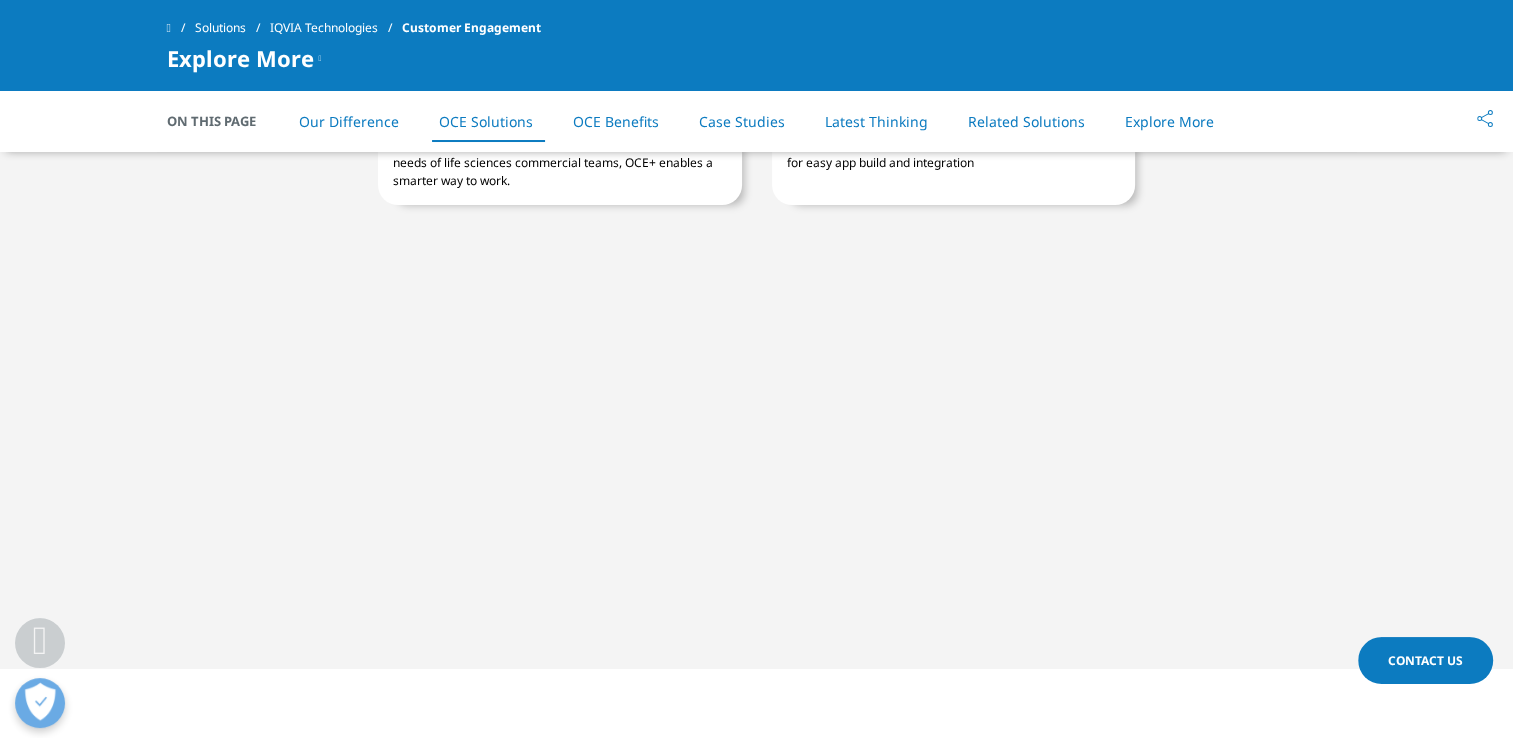 scroll, scrollTop: 3572, scrollLeft: 0, axis: vertical 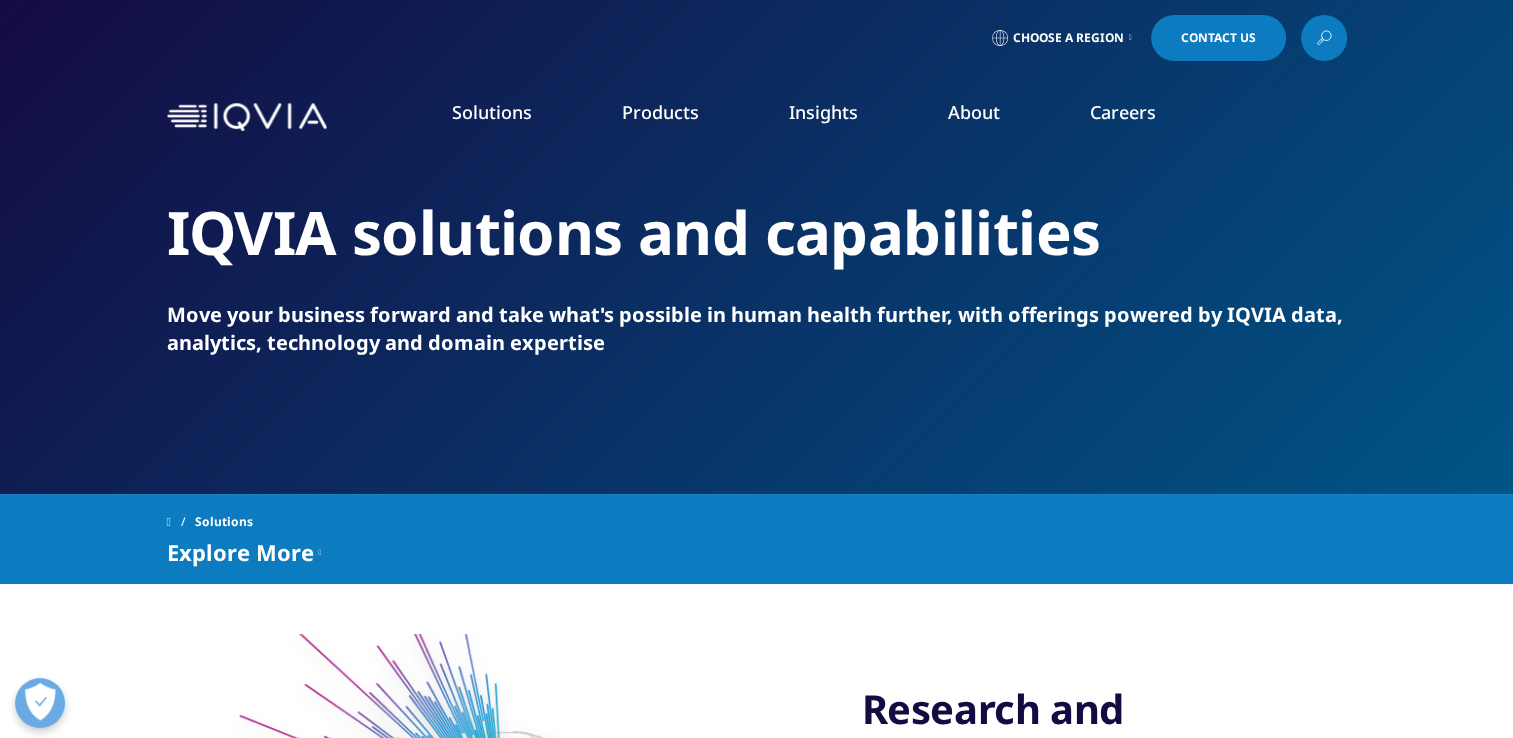 click on "Performance Management & Insights" at bounding box center (586, 436) 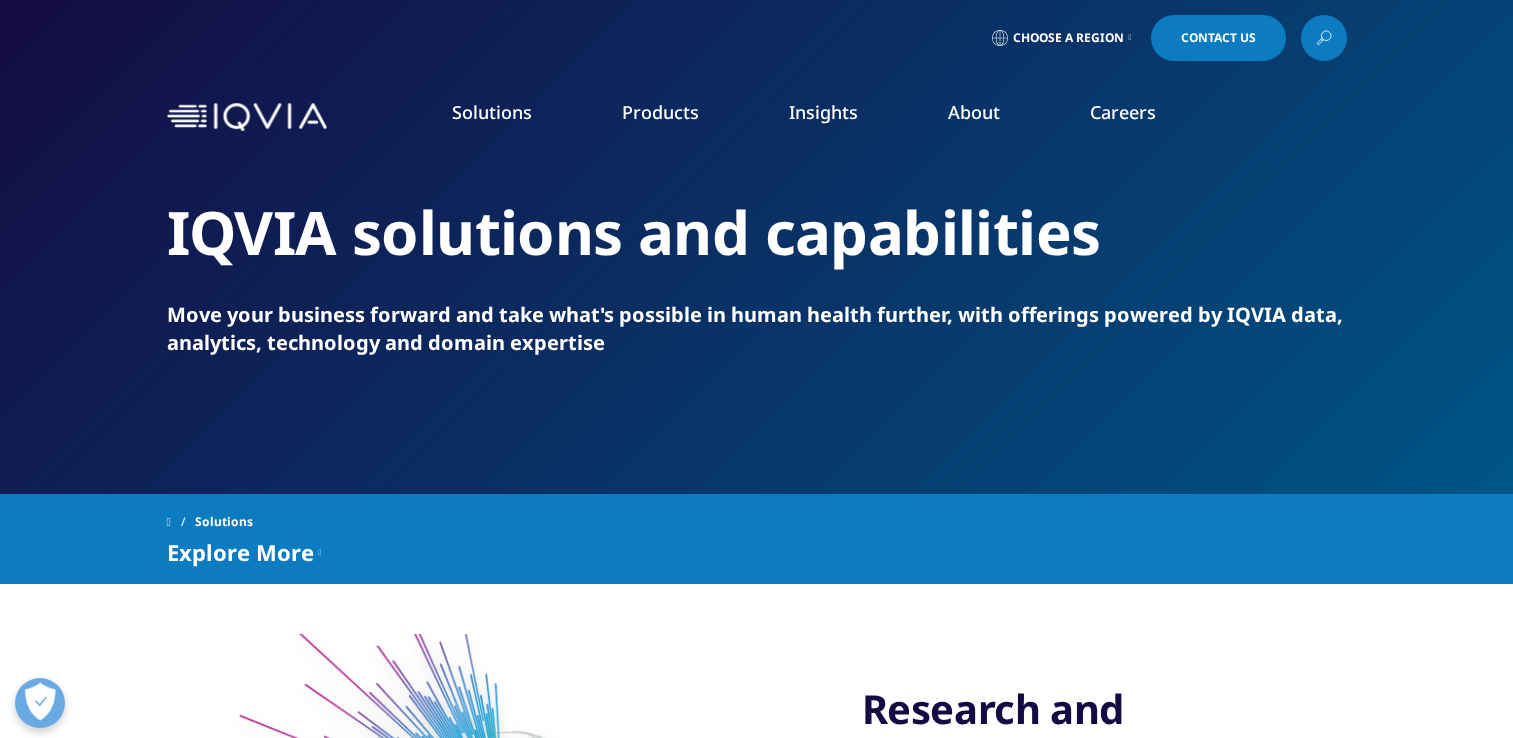 scroll, scrollTop: 0, scrollLeft: 0, axis: both 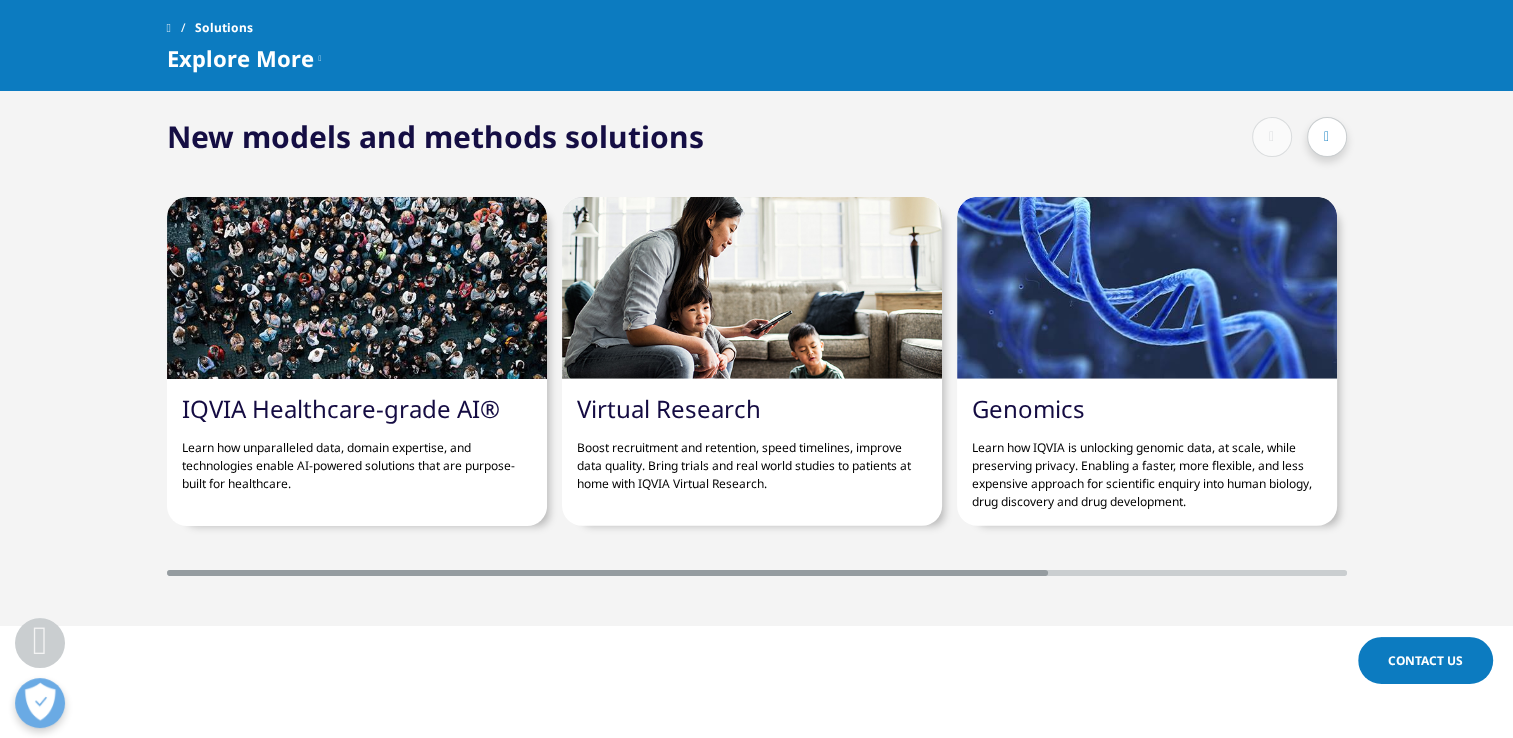 click on "IQVIA Healthcare-grade AI®" at bounding box center [341, 408] 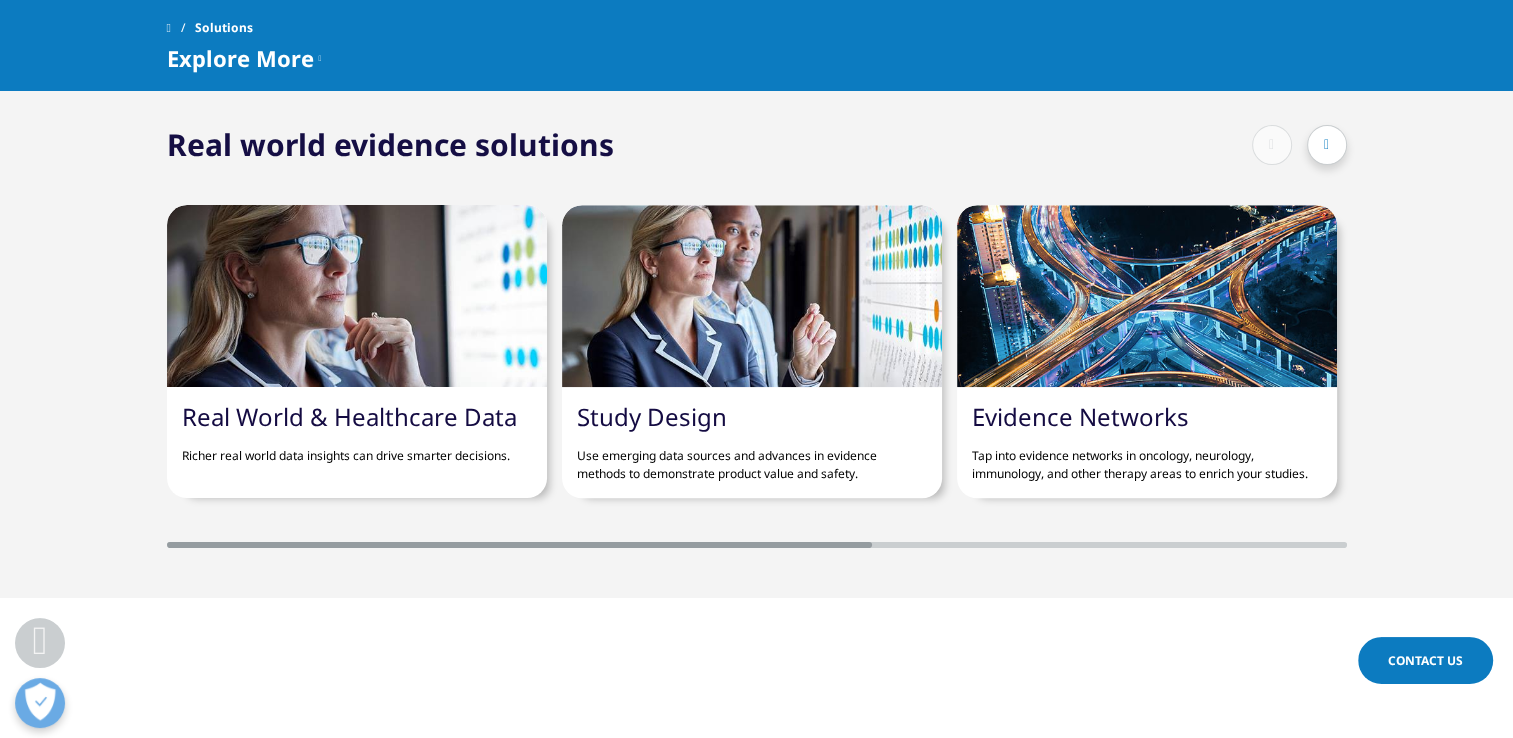 scroll, scrollTop: 1910, scrollLeft: 0, axis: vertical 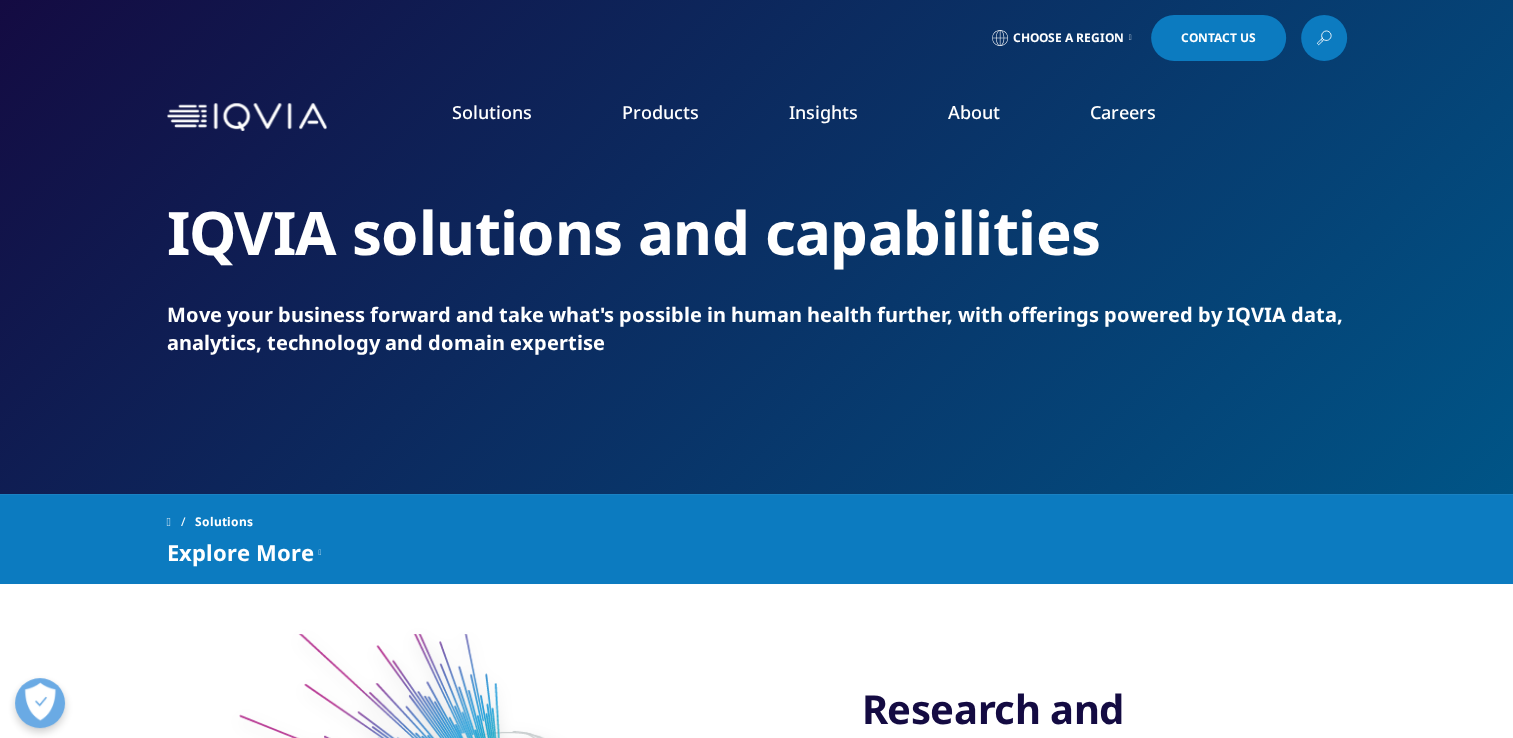 click on "Performance Management & Insights" at bounding box center (586, 436) 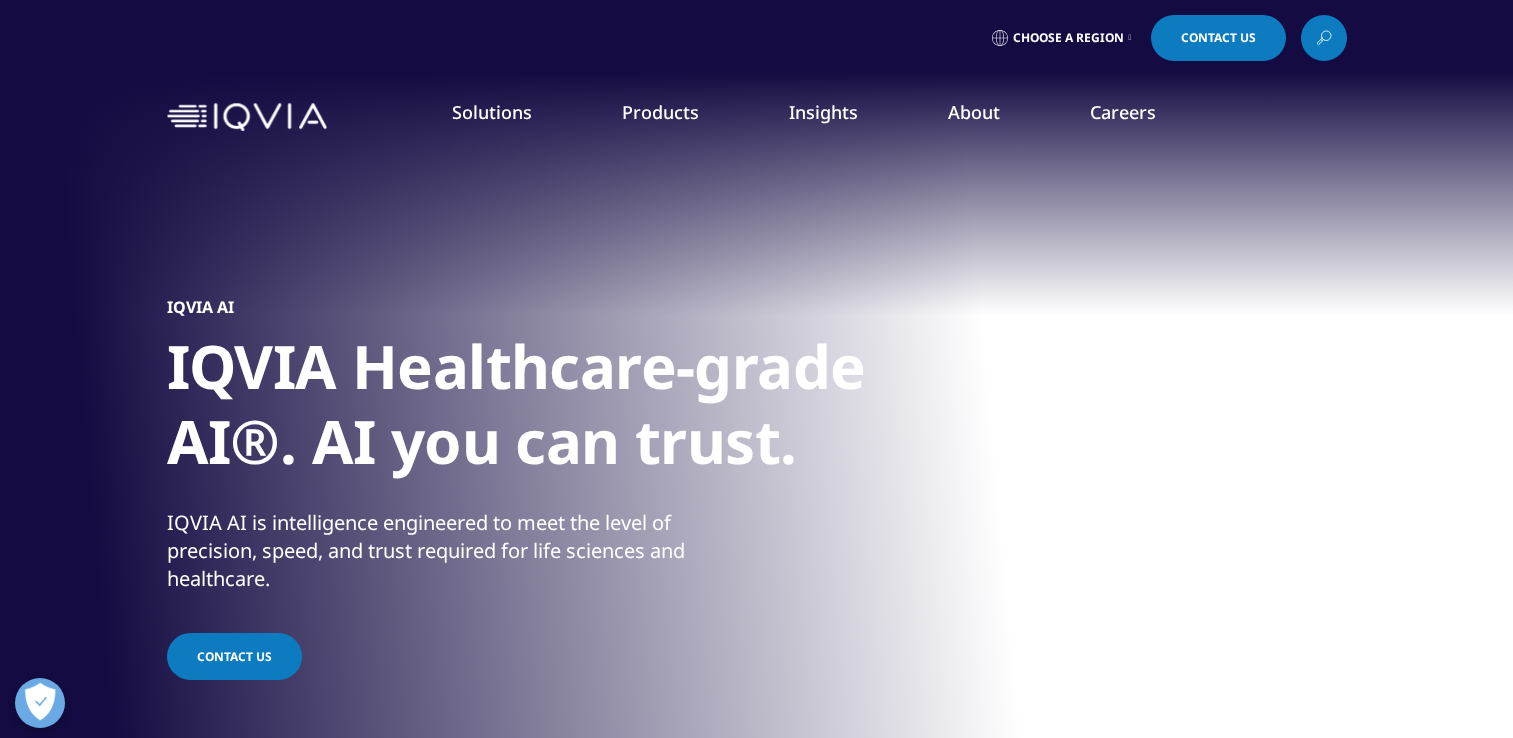 scroll, scrollTop: 0, scrollLeft: 0, axis: both 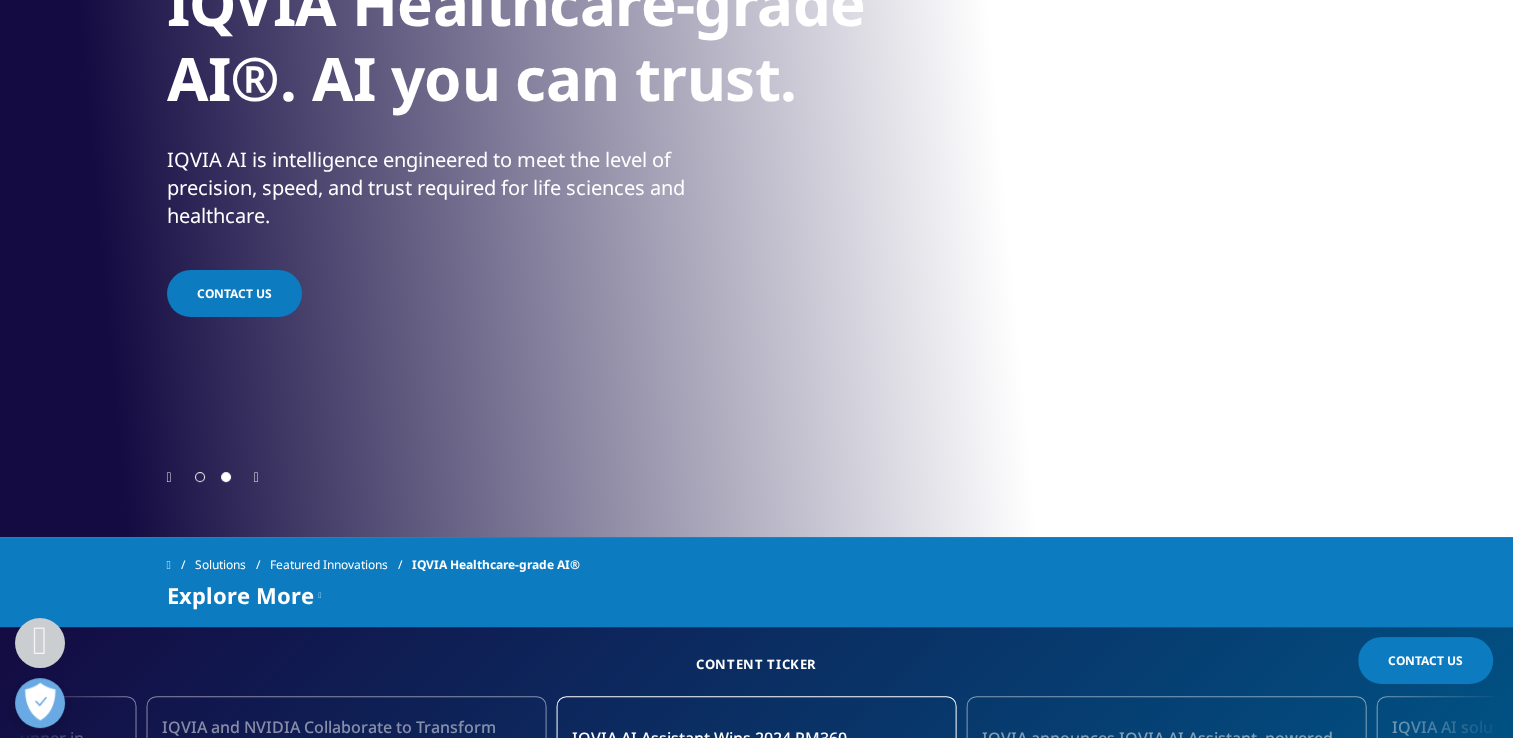 click at bounding box center [256, 478] 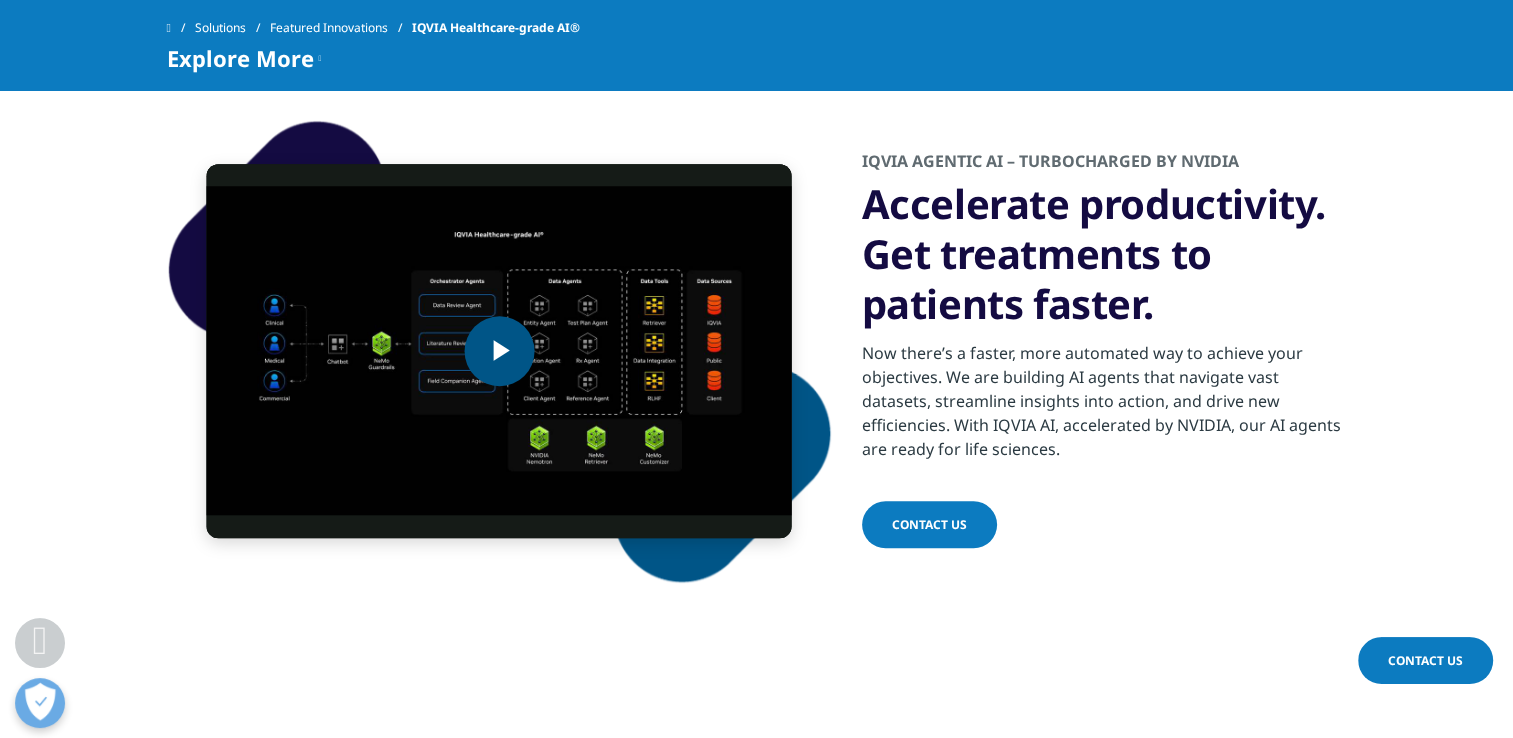 scroll, scrollTop: 1999, scrollLeft: 0, axis: vertical 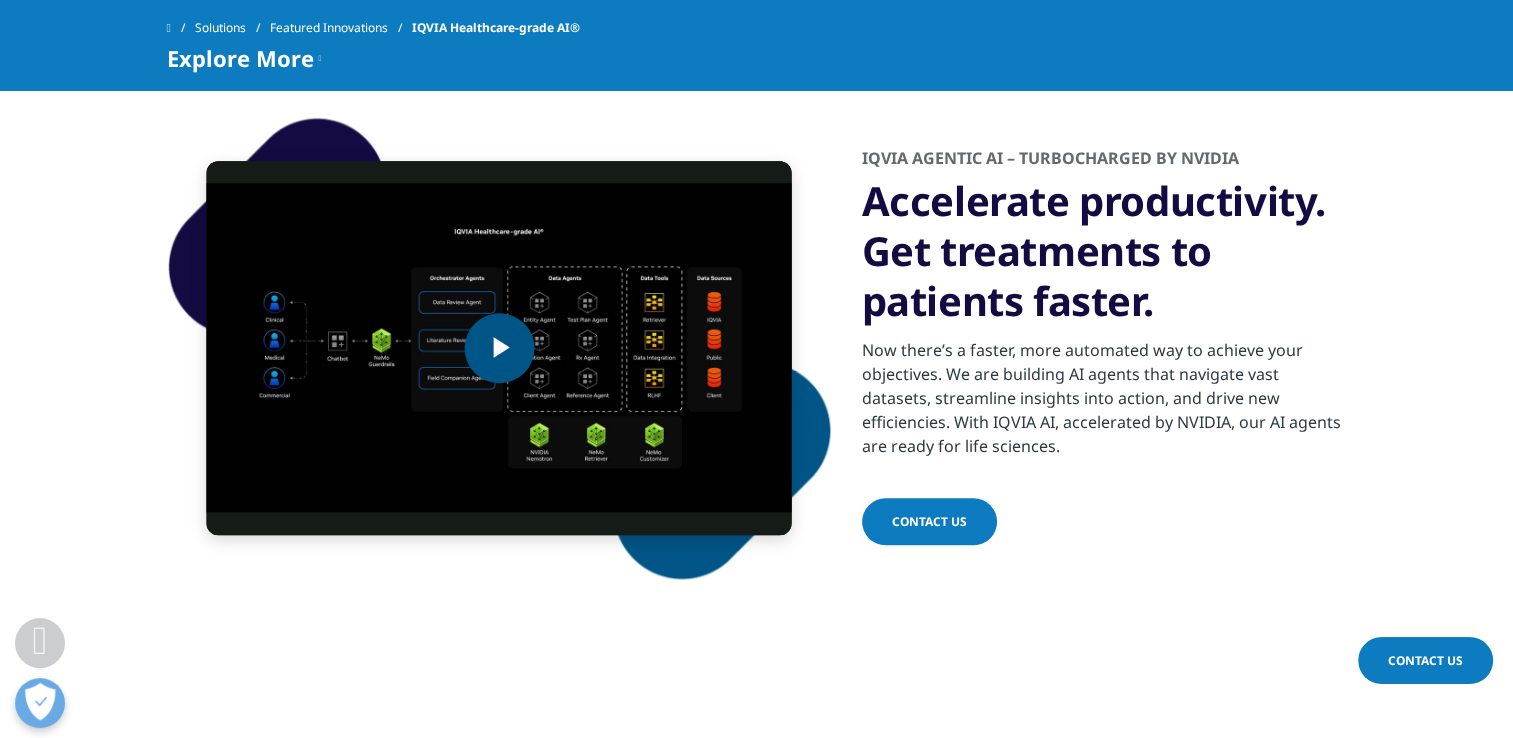 click at bounding box center (499, 348) 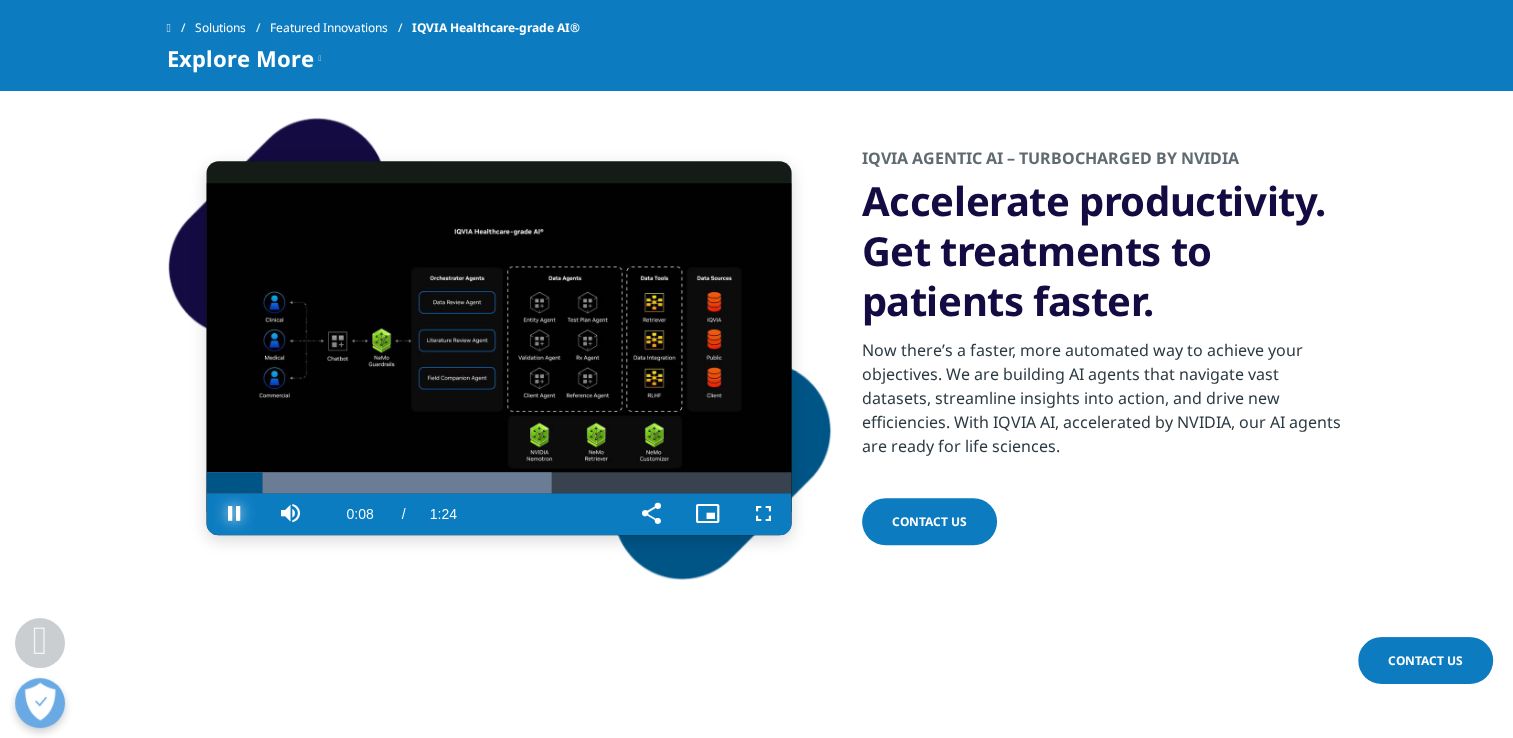 click at bounding box center [235, 514] 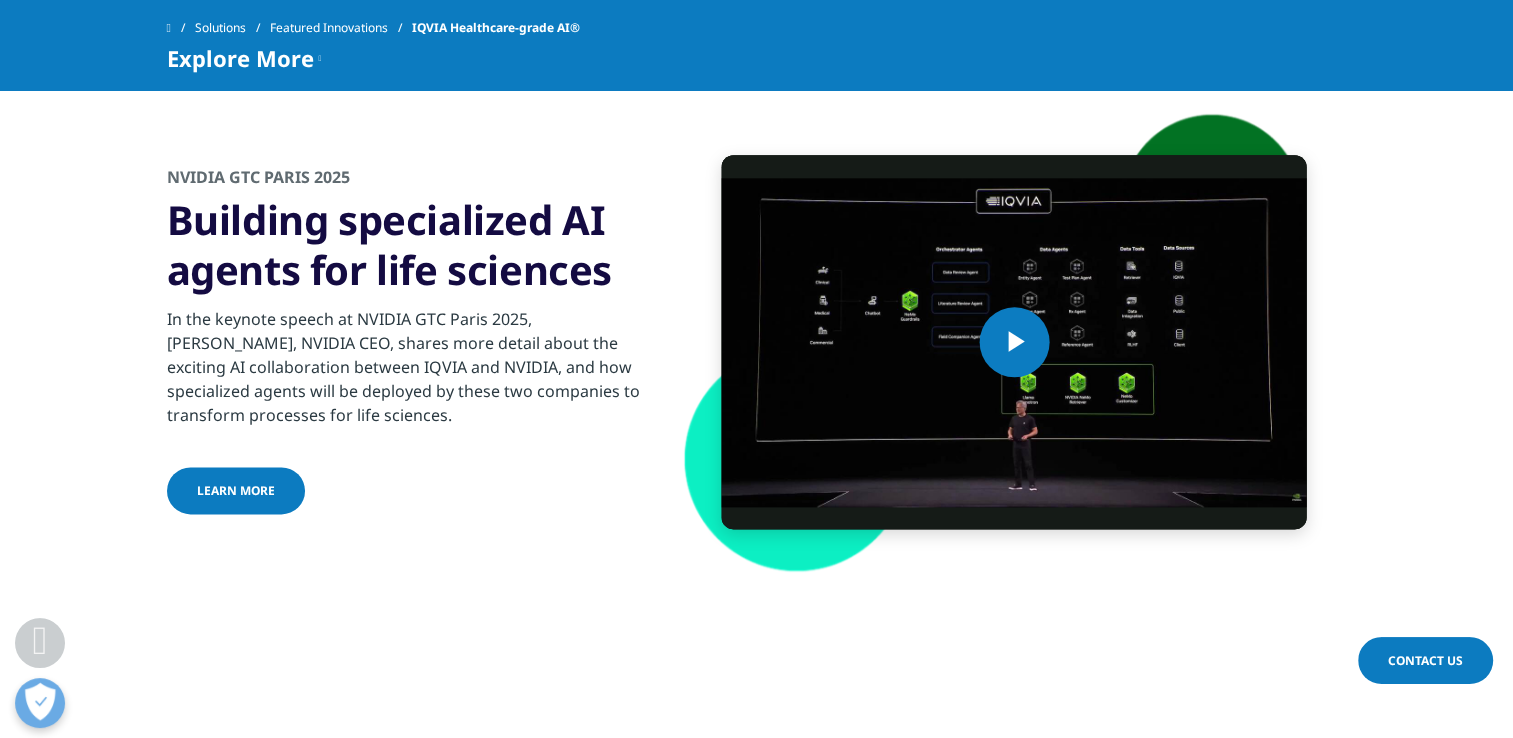 scroll, scrollTop: 2564, scrollLeft: 0, axis: vertical 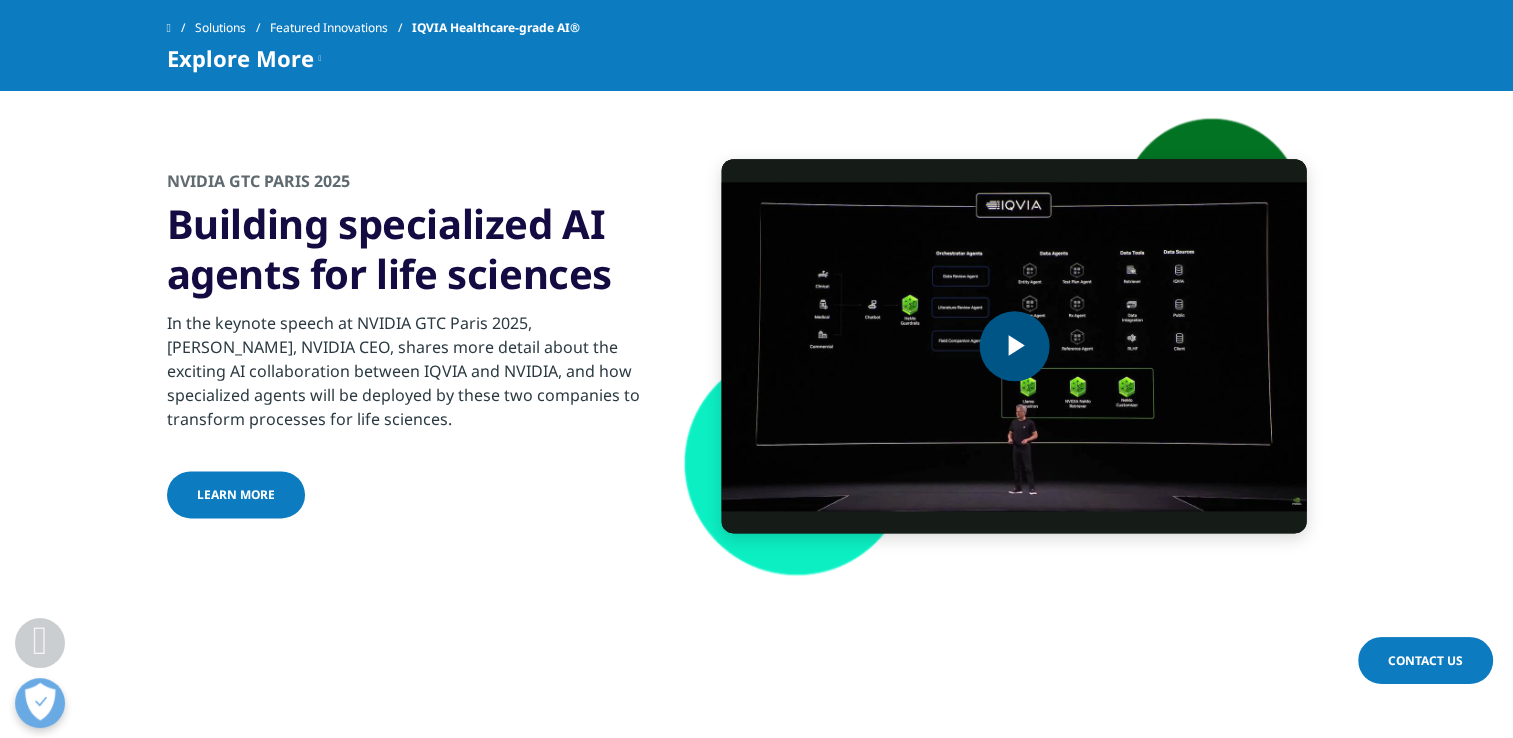 click at bounding box center [1014, 346] 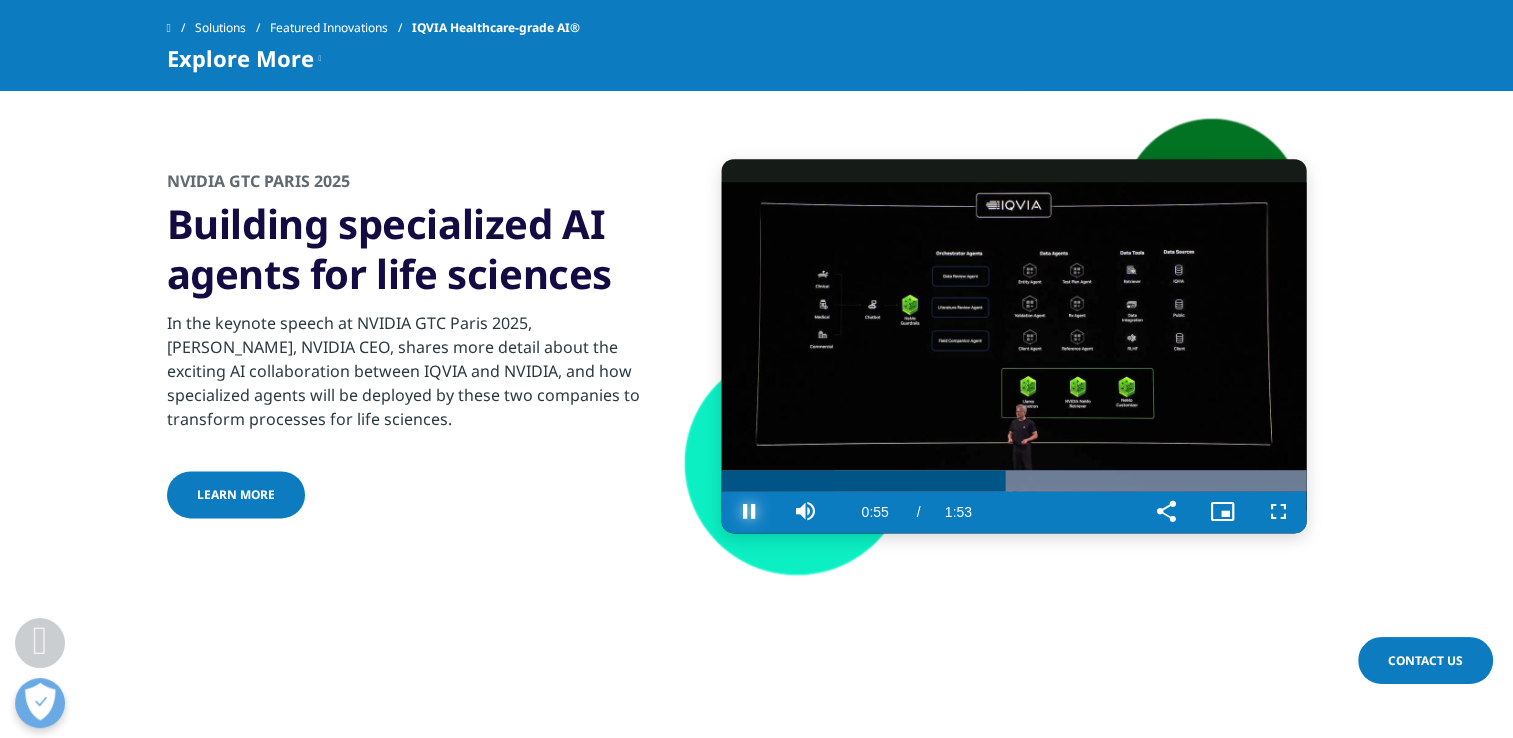 click at bounding box center (750, 512) 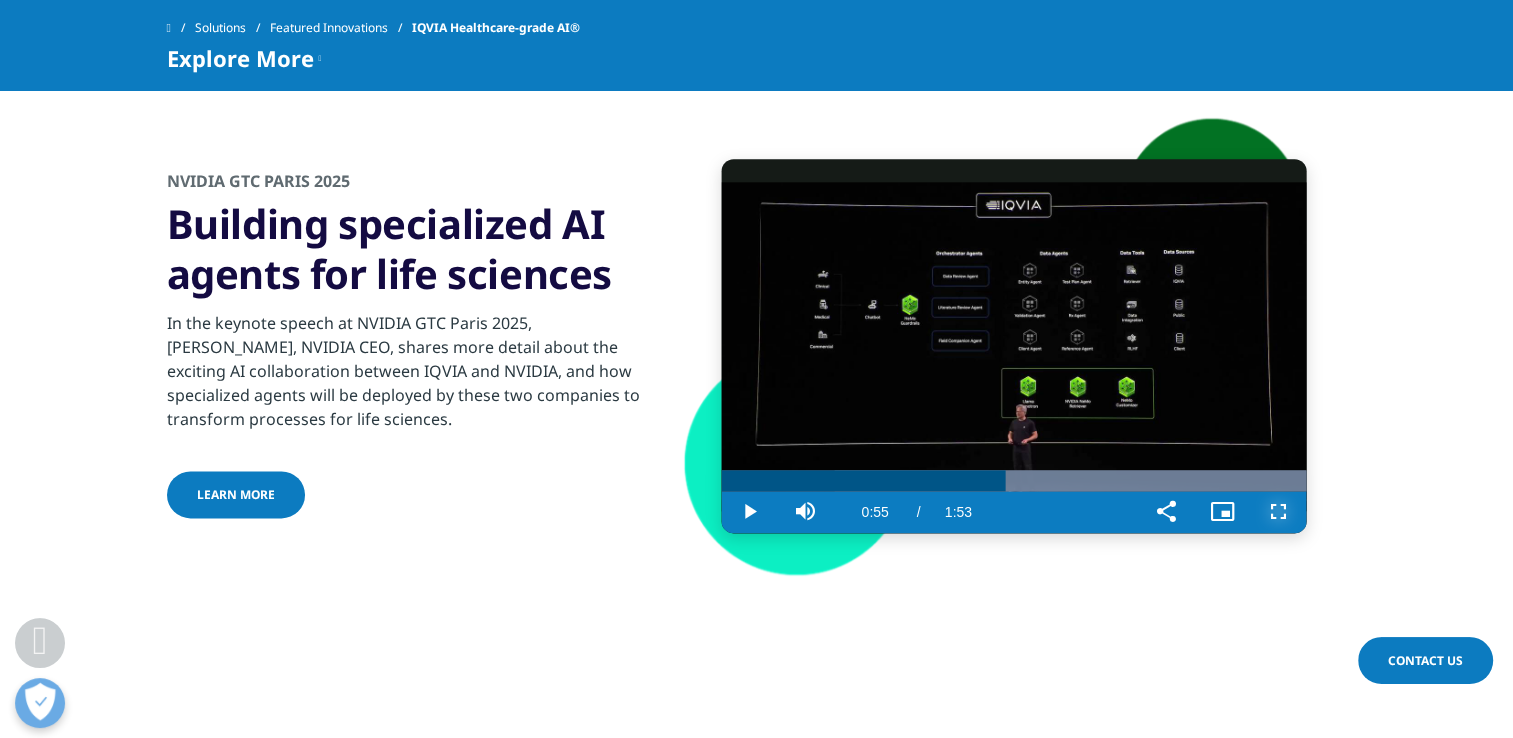click at bounding box center [1279, 512] 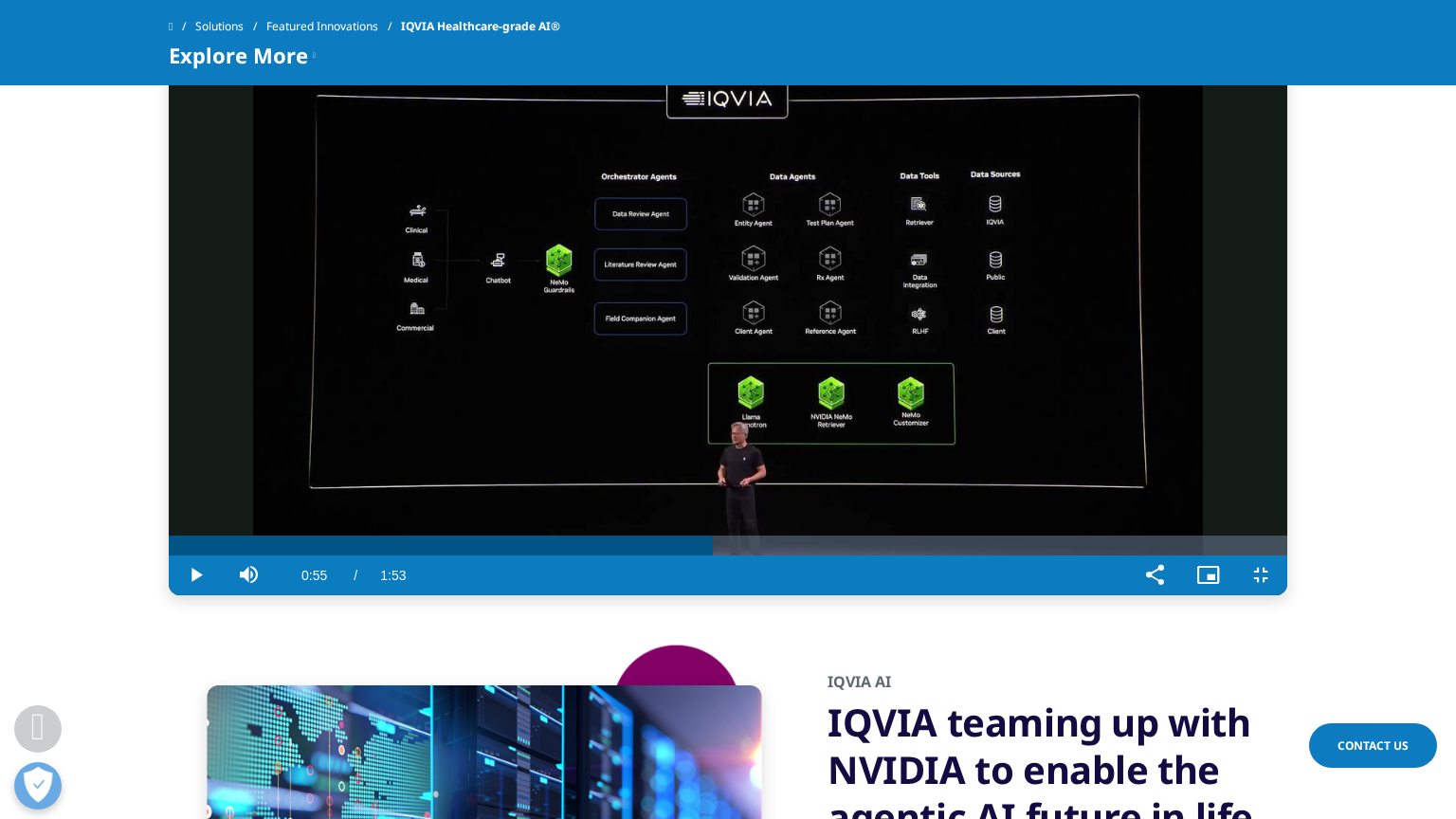click at bounding box center [728, 329] 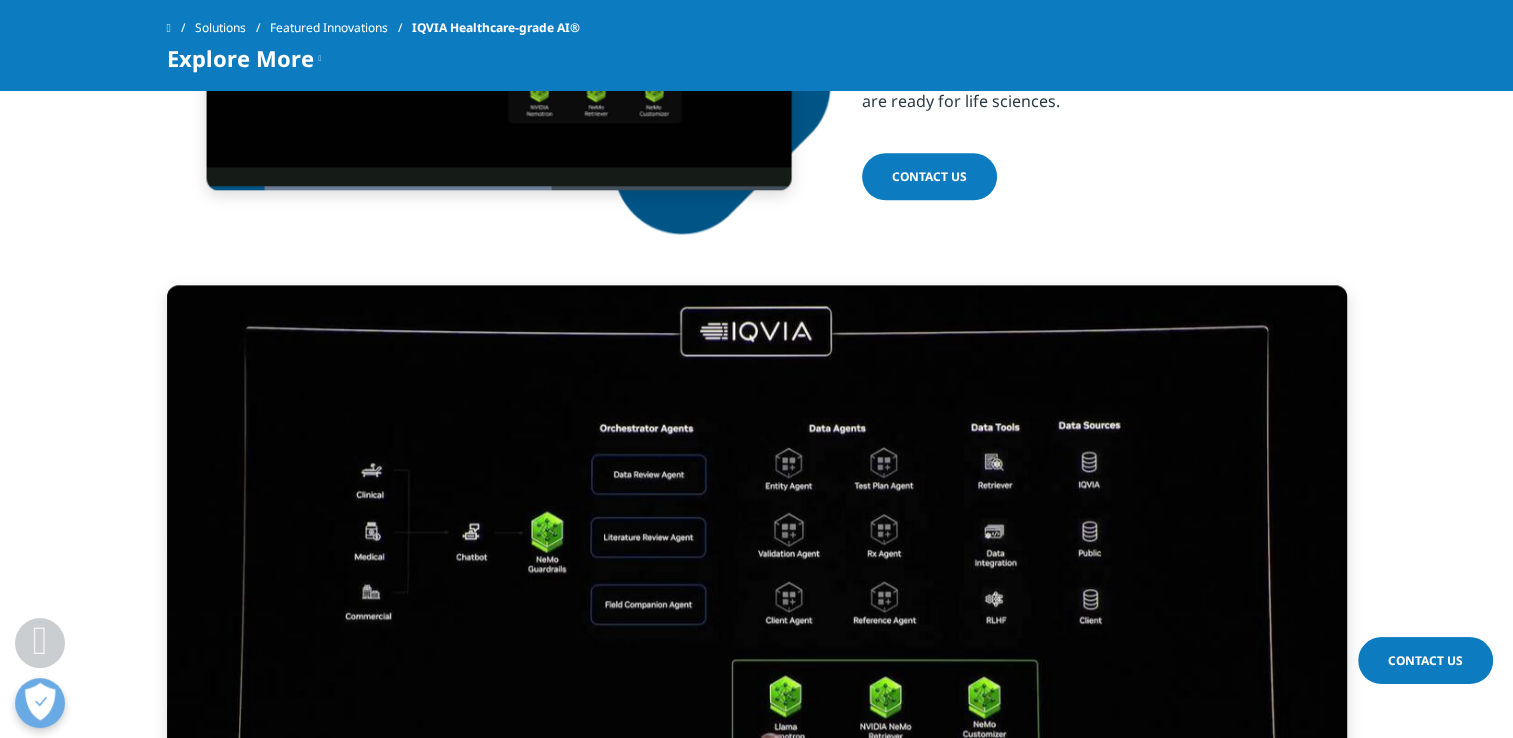 scroll, scrollTop: 2403, scrollLeft: 0, axis: vertical 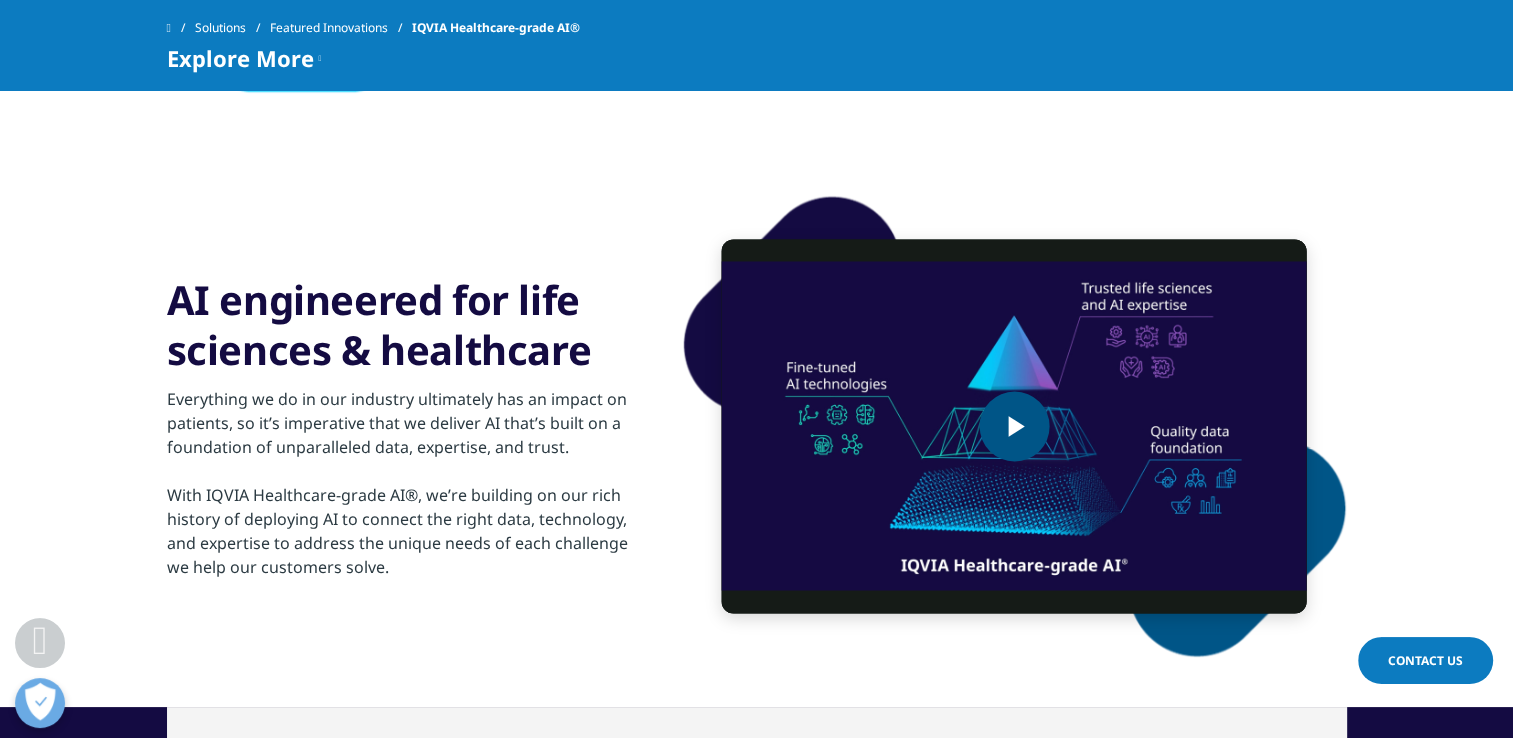 click at bounding box center [1014, 426] 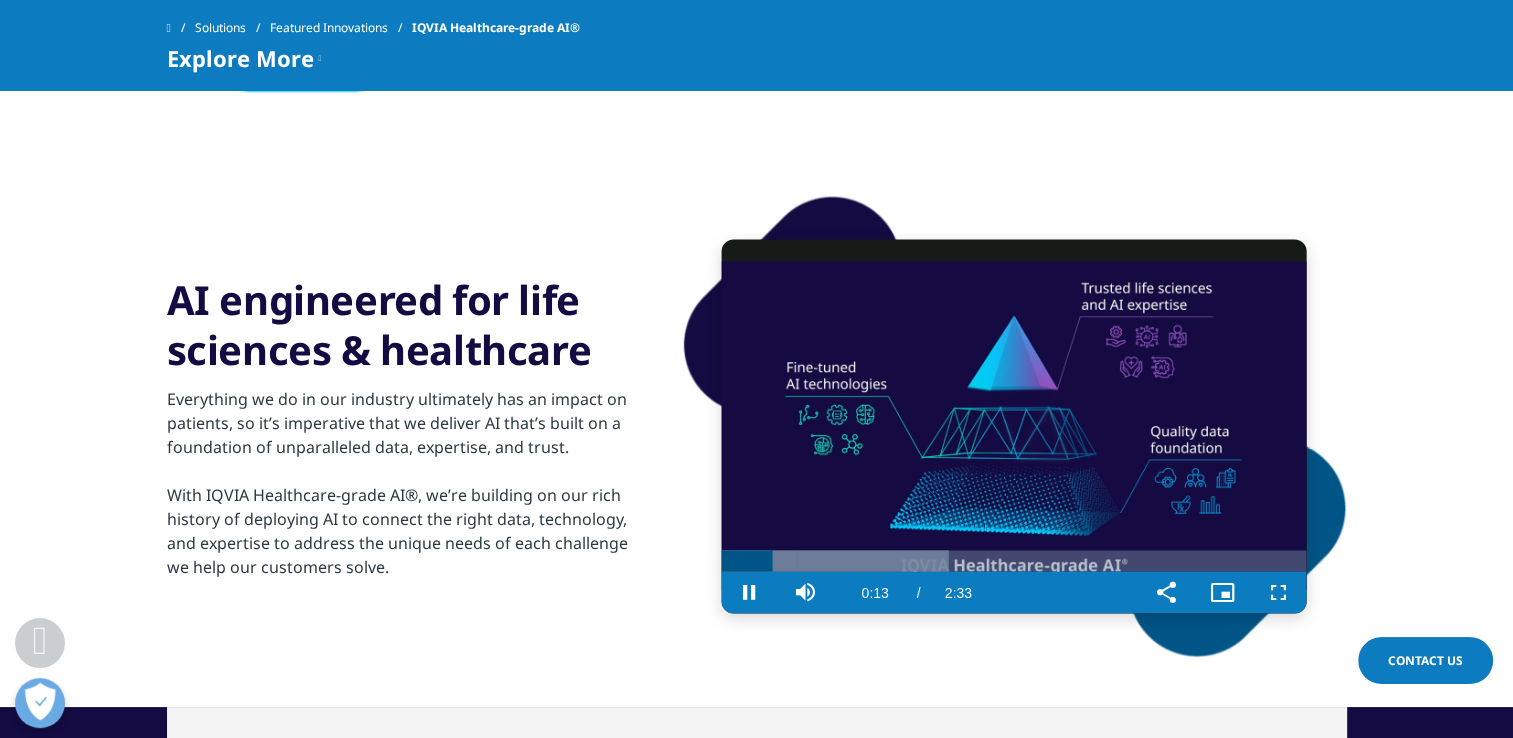click at bounding box center (1014, 426) 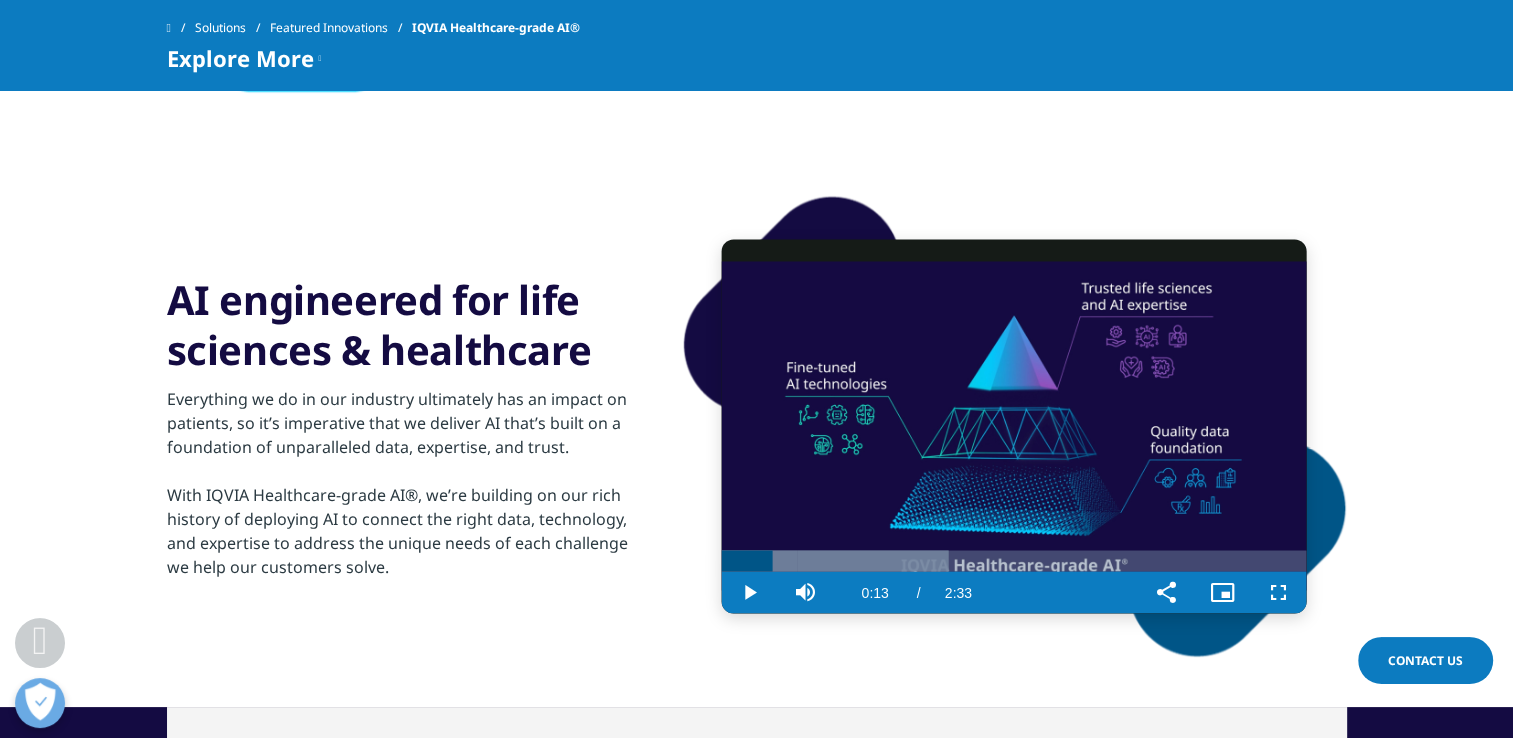 click at bounding box center [1014, 426] 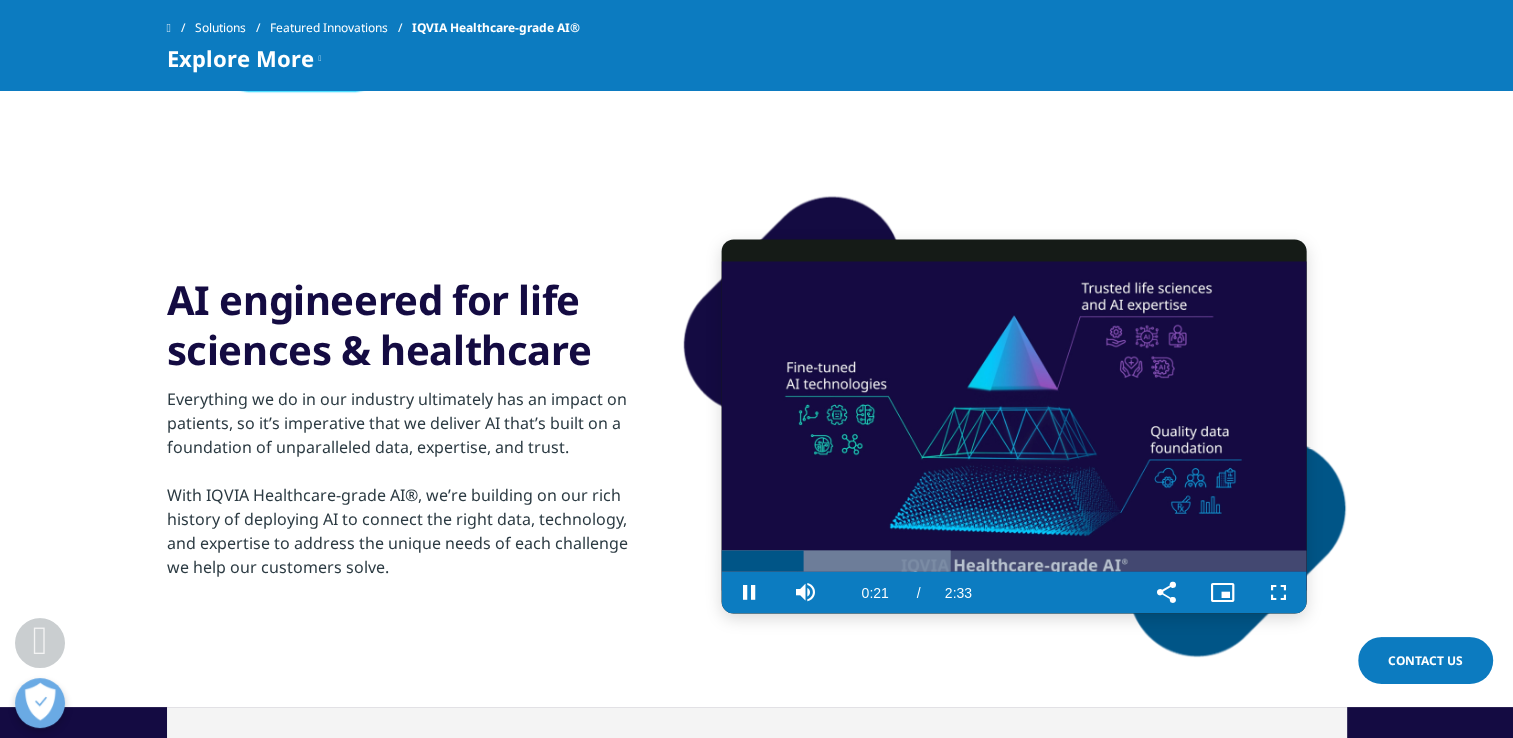 click at bounding box center (1014, 426) 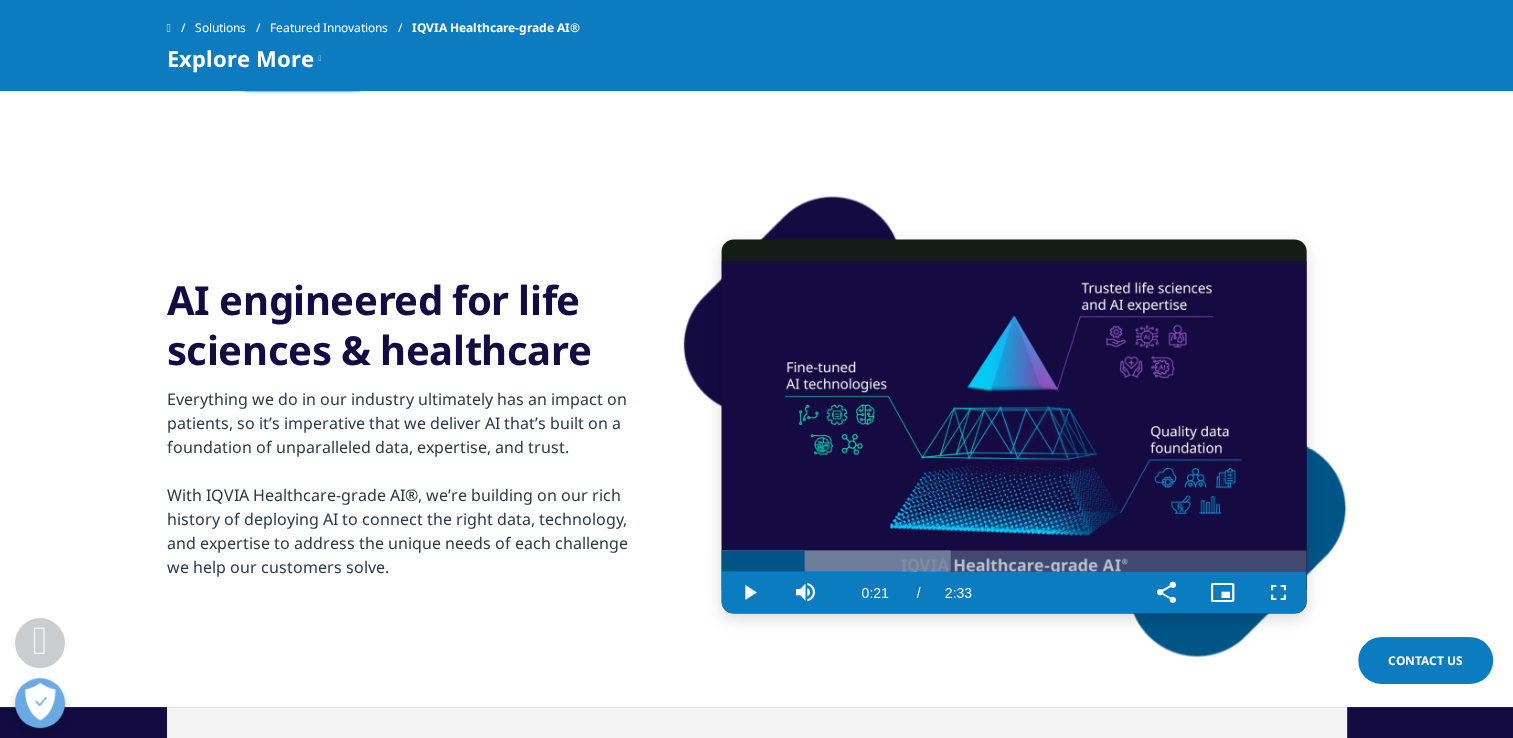 click at bounding box center [1014, 426] 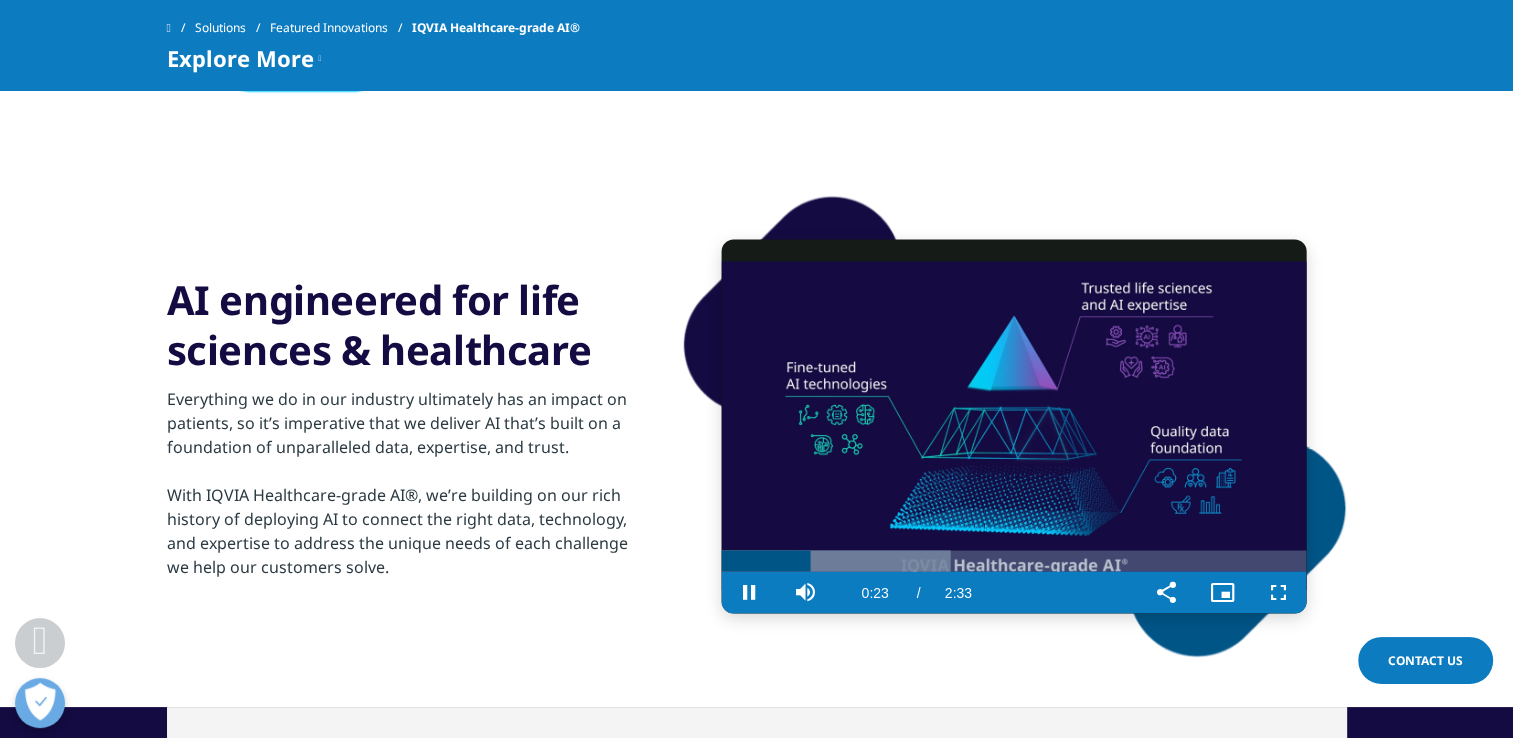 click at bounding box center [1014, 426] 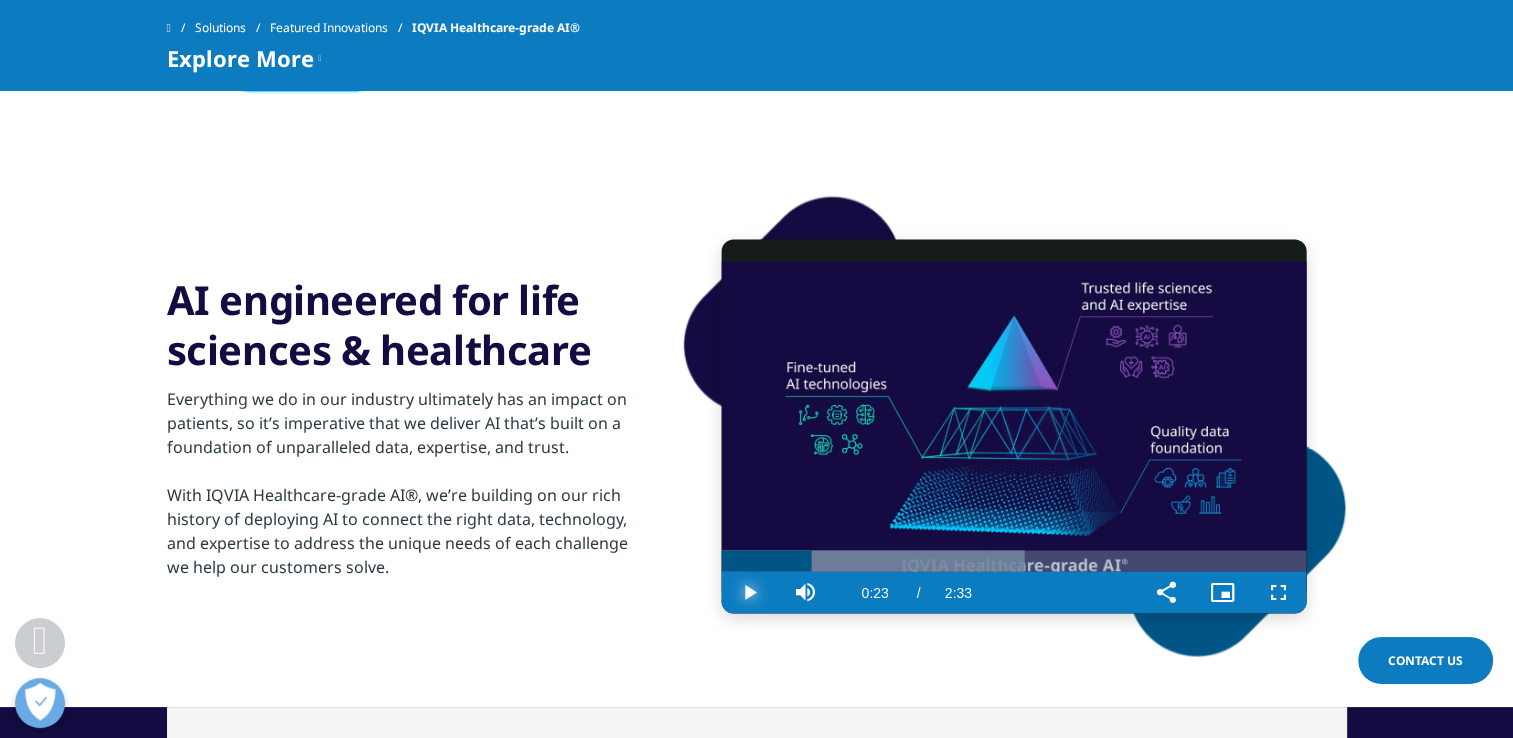 click at bounding box center [750, 592] 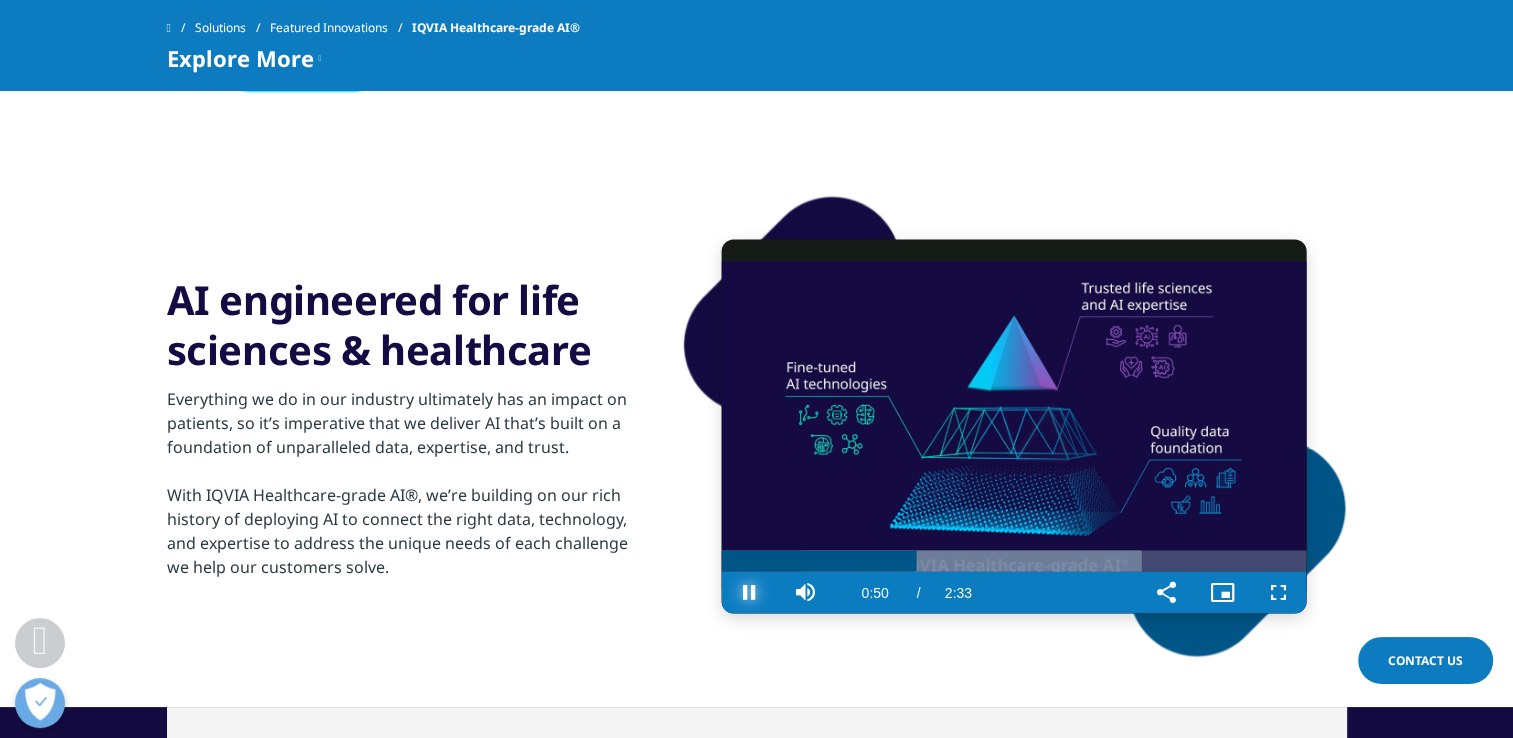click at bounding box center [750, 592] 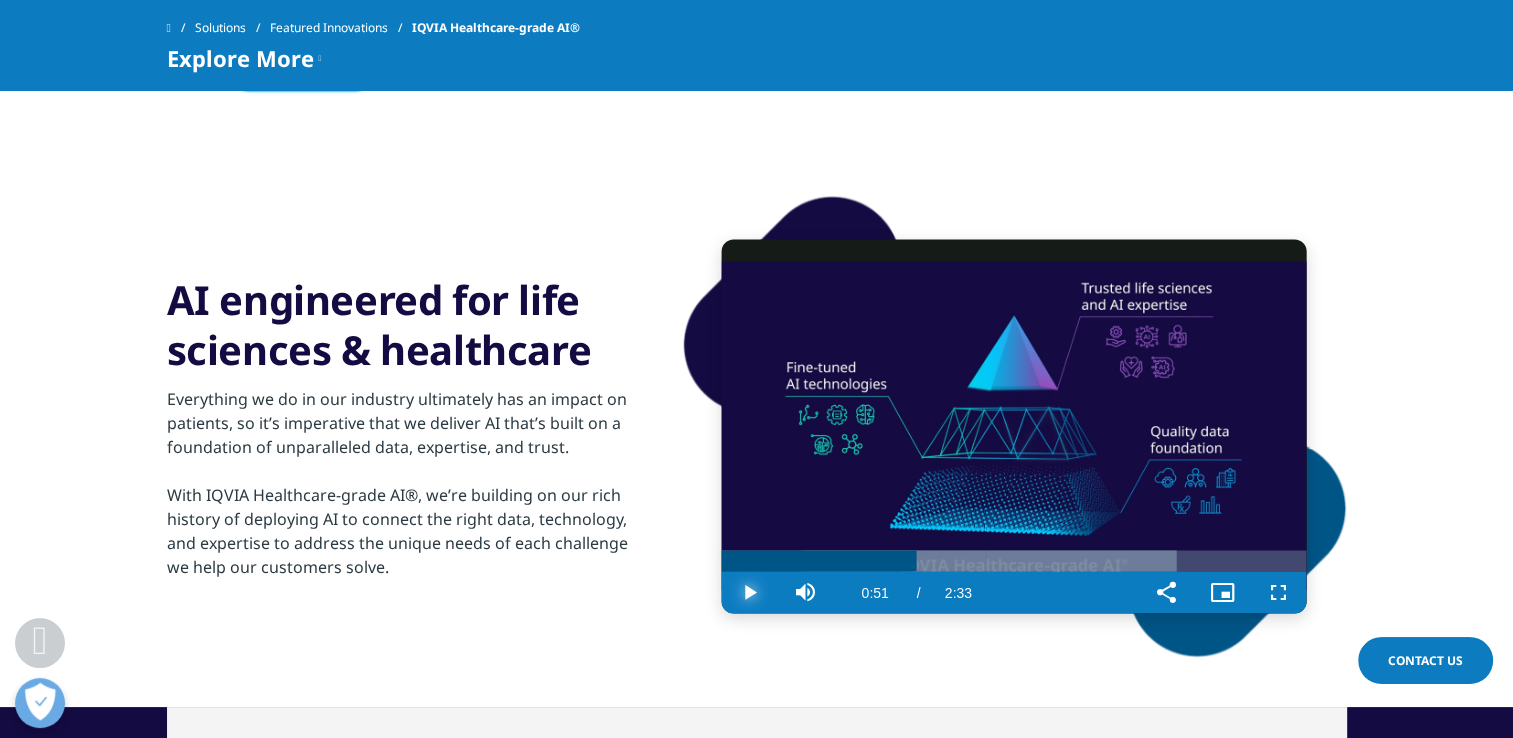 click at bounding box center (750, 592) 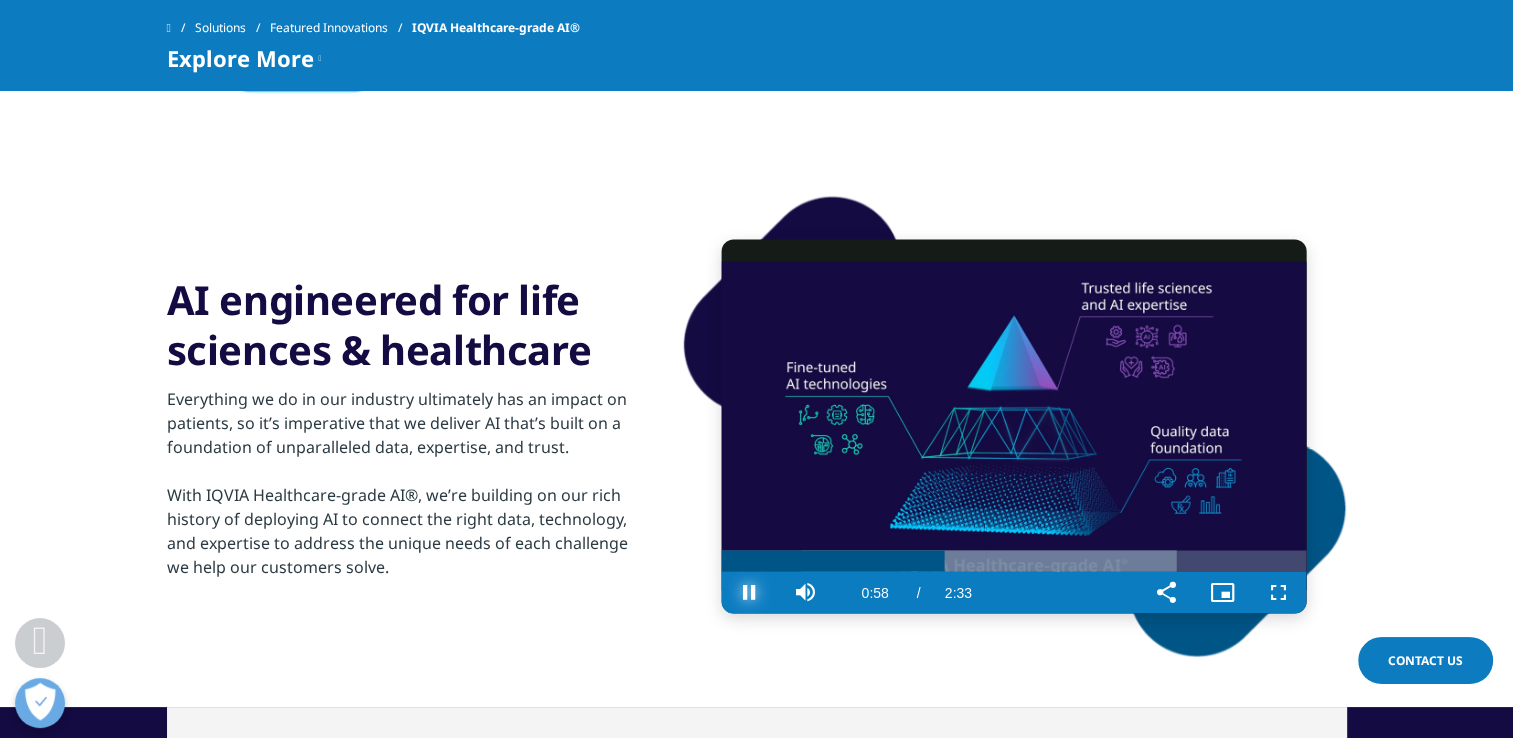 click at bounding box center (750, 592) 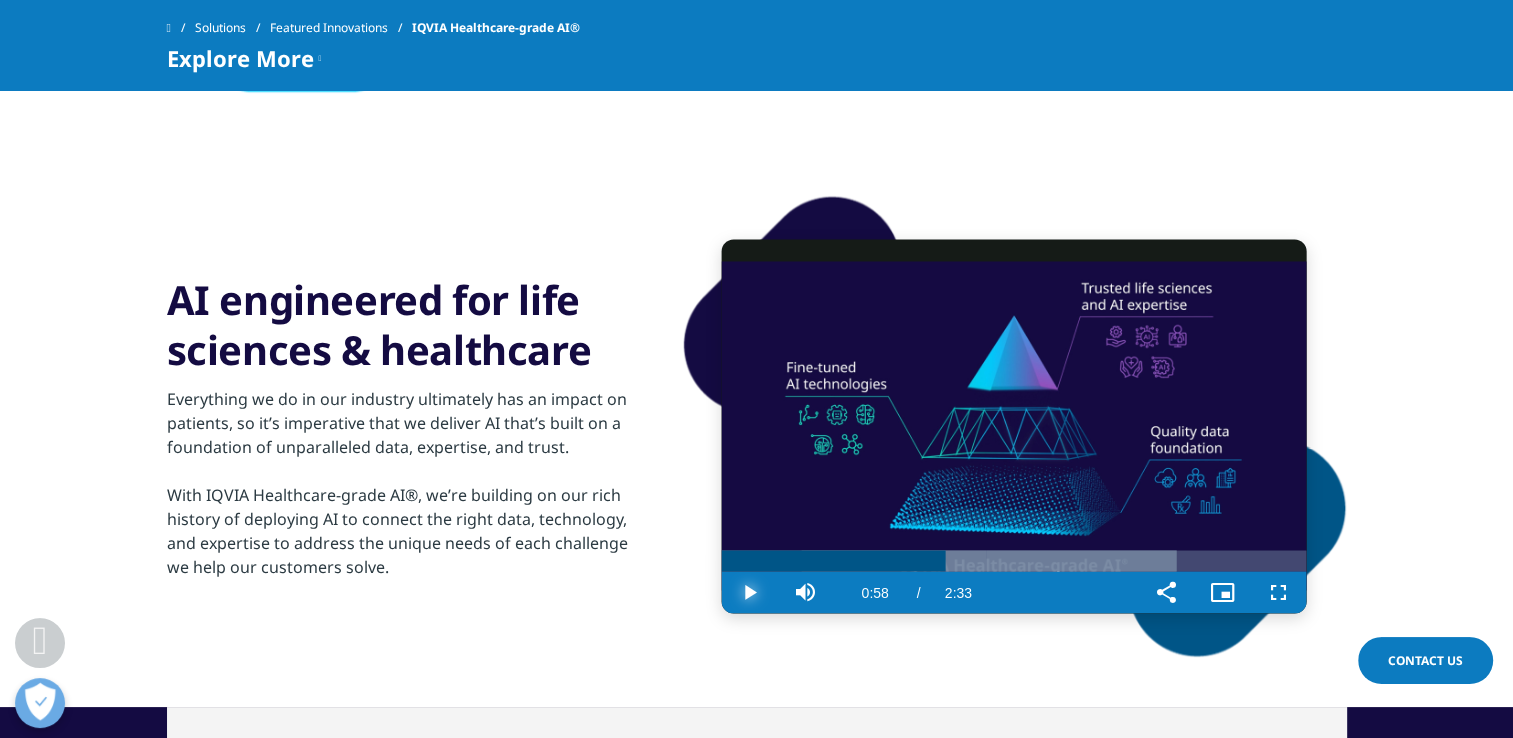 click at bounding box center (750, 592) 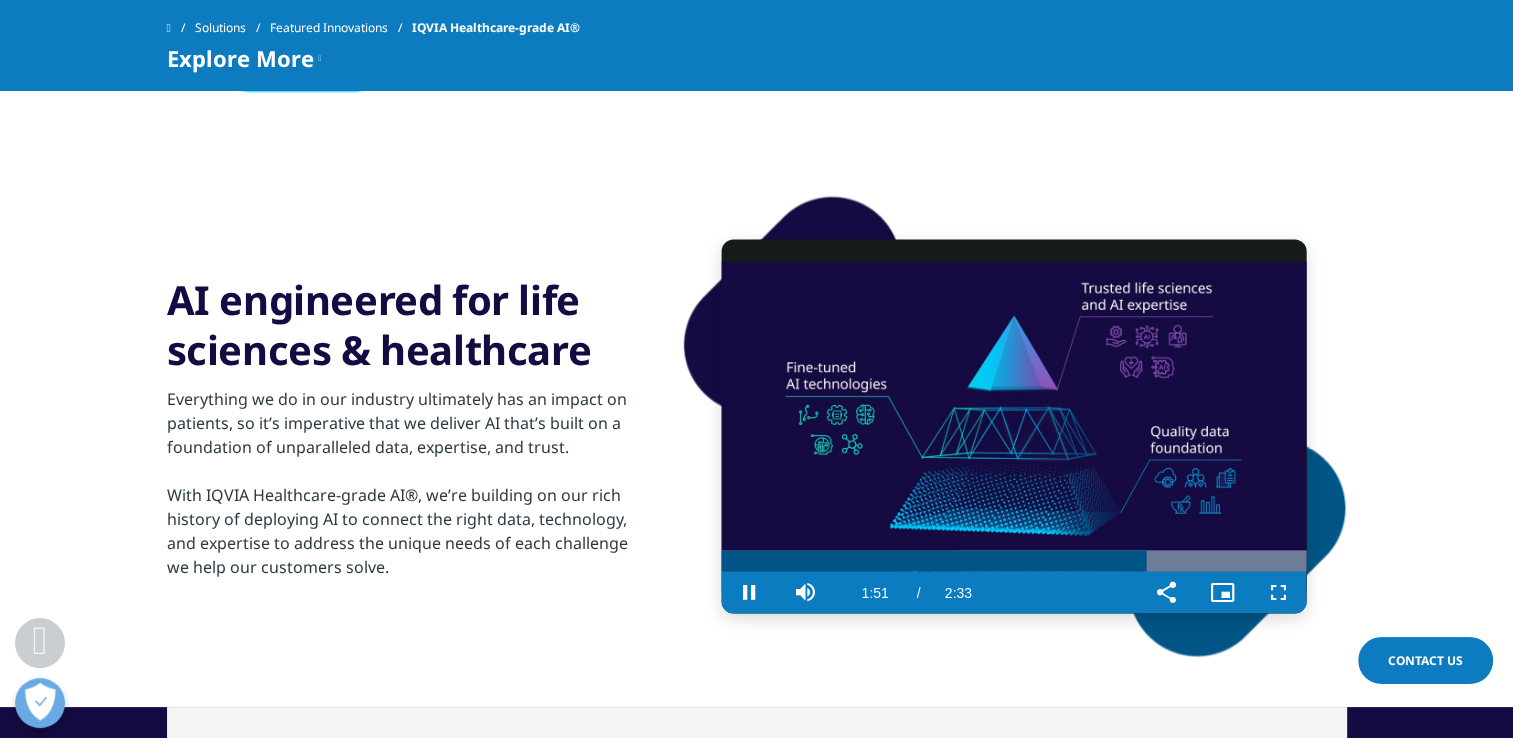 click at bounding box center (1014, 426) 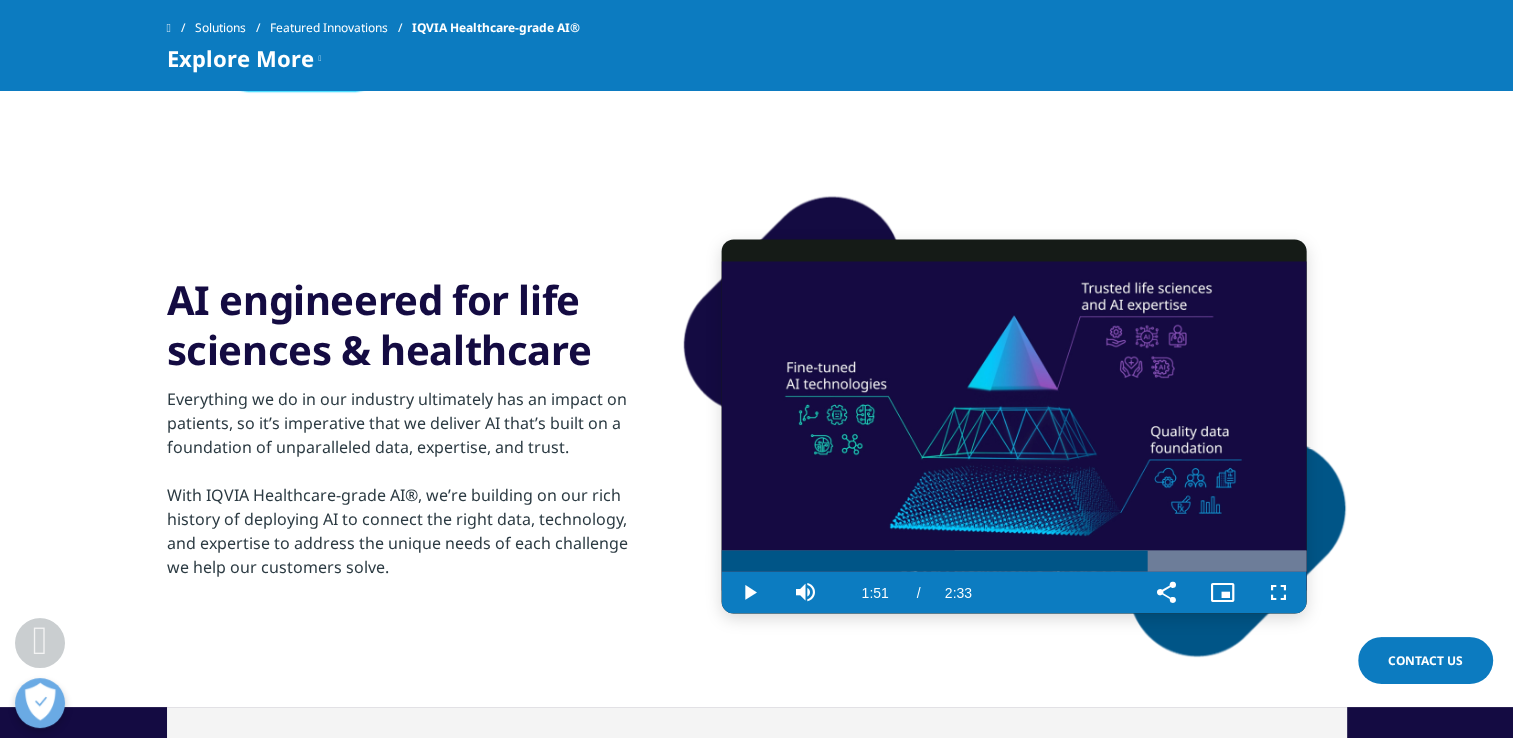 click at bounding box center (1014, 426) 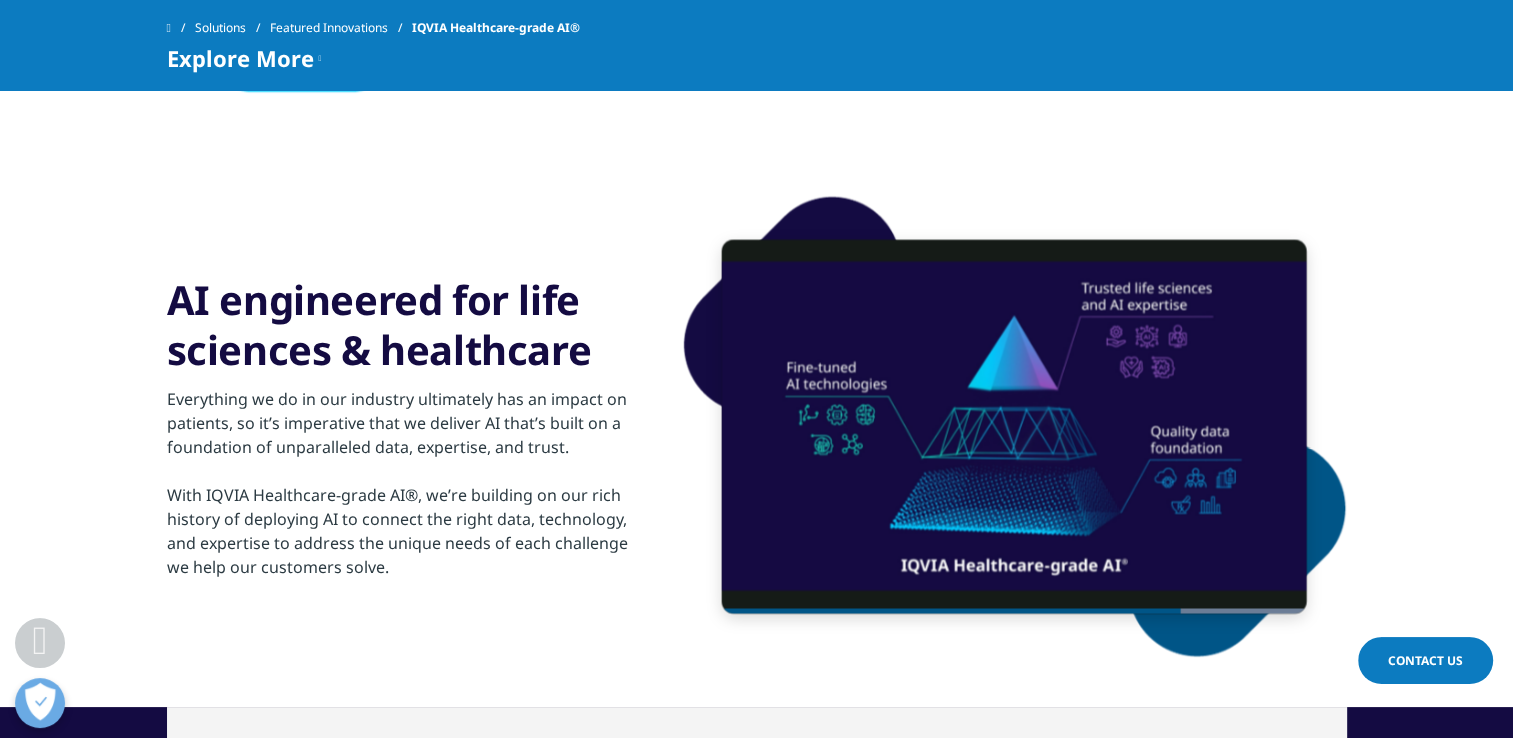 click at bounding box center [1014, 426] 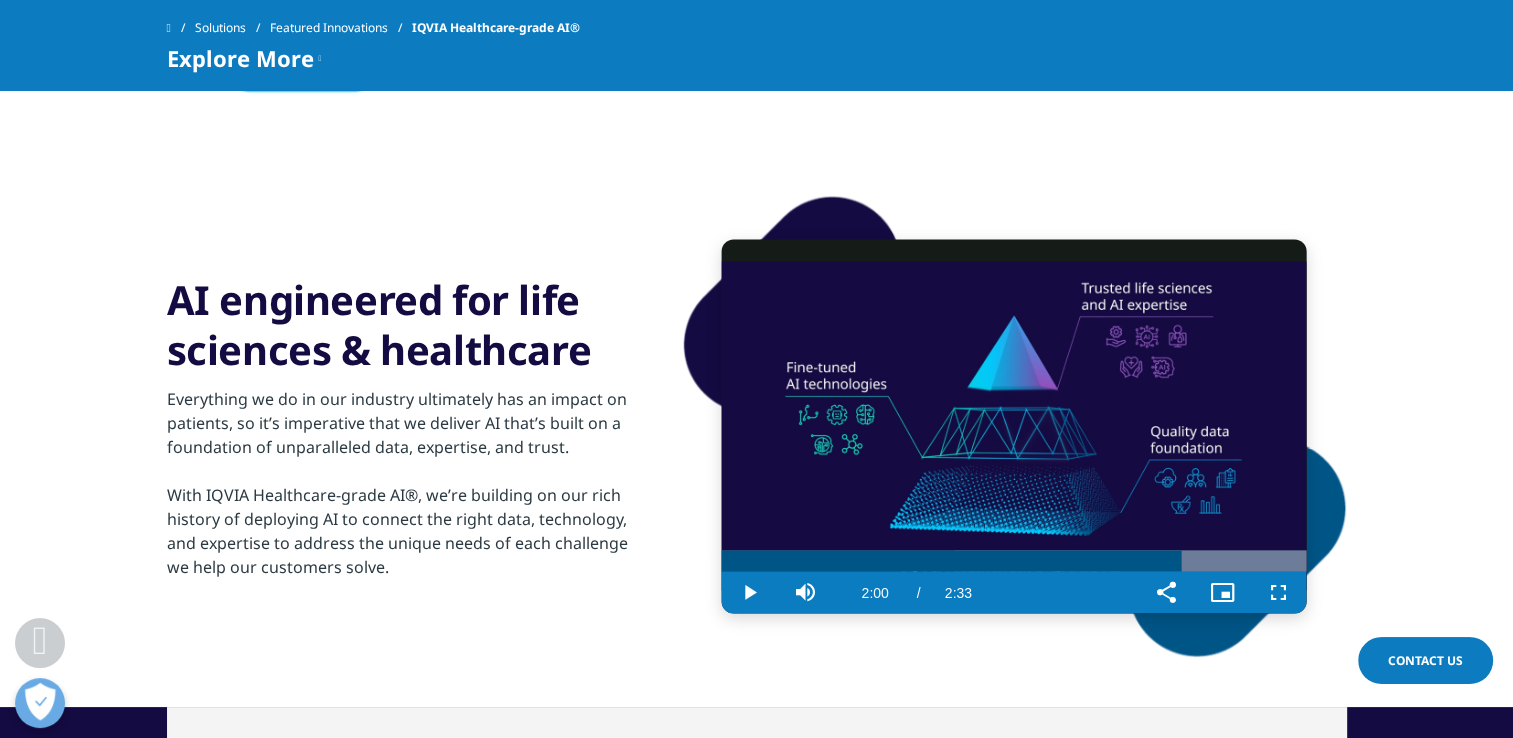 click at bounding box center [1014, 426] 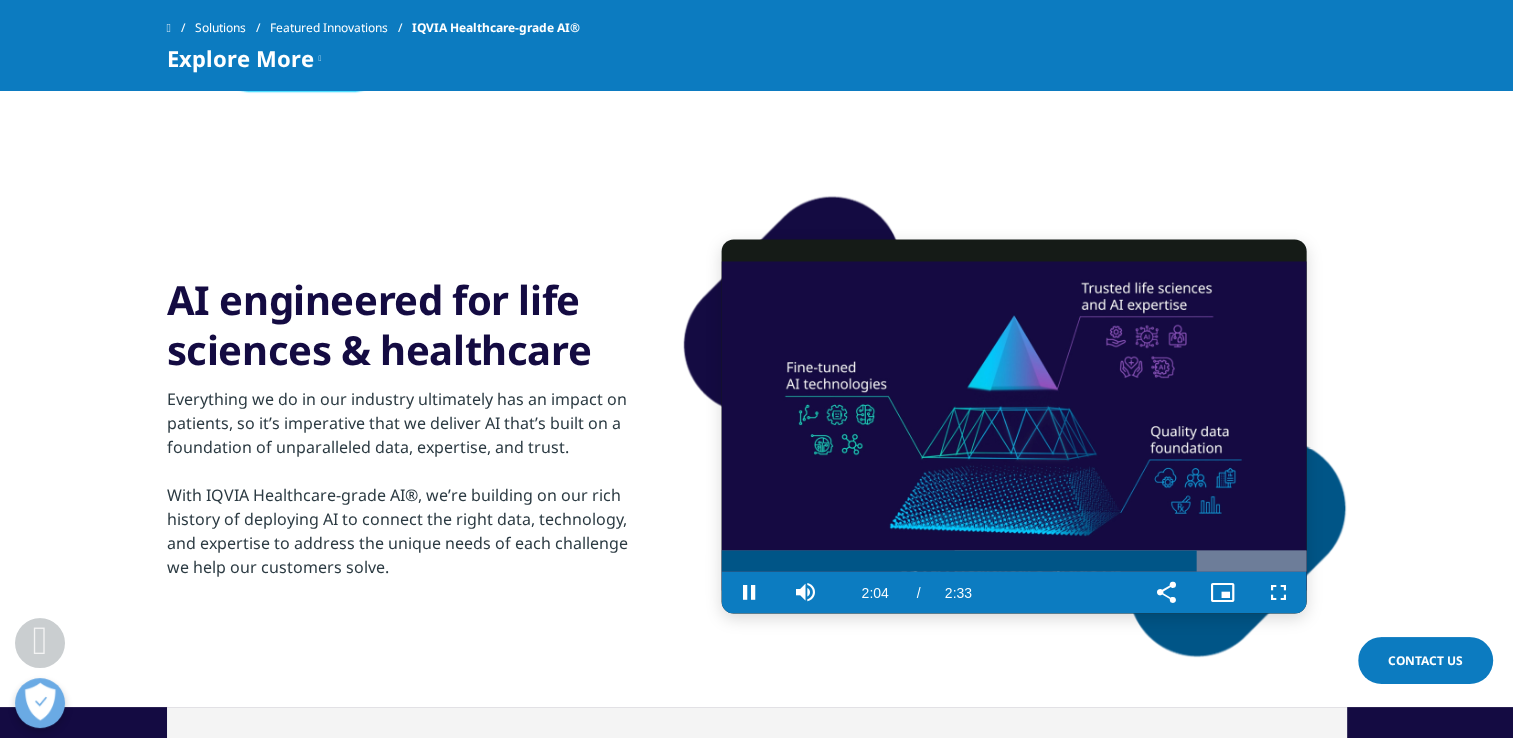 click at bounding box center [1014, 426] 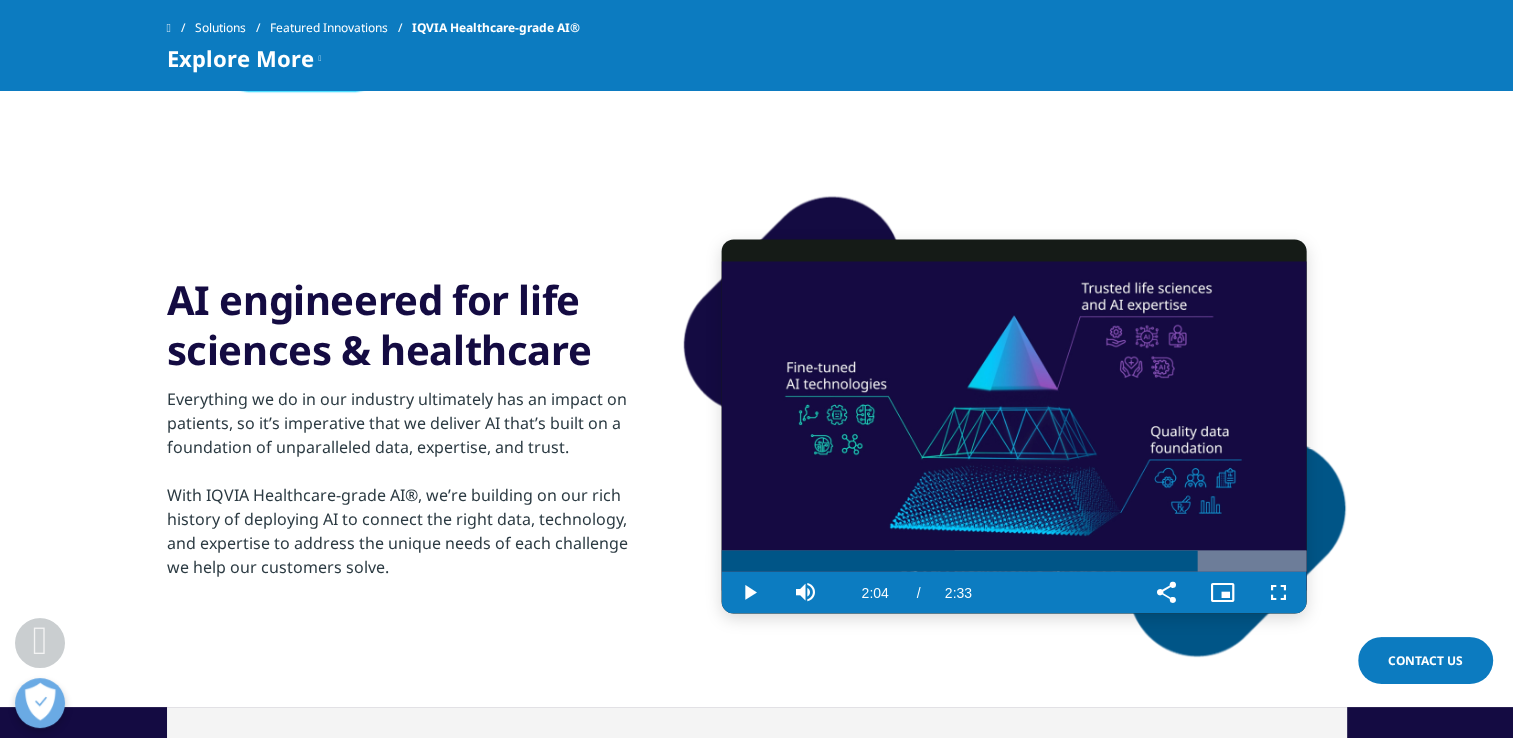 click at bounding box center [1014, 426] 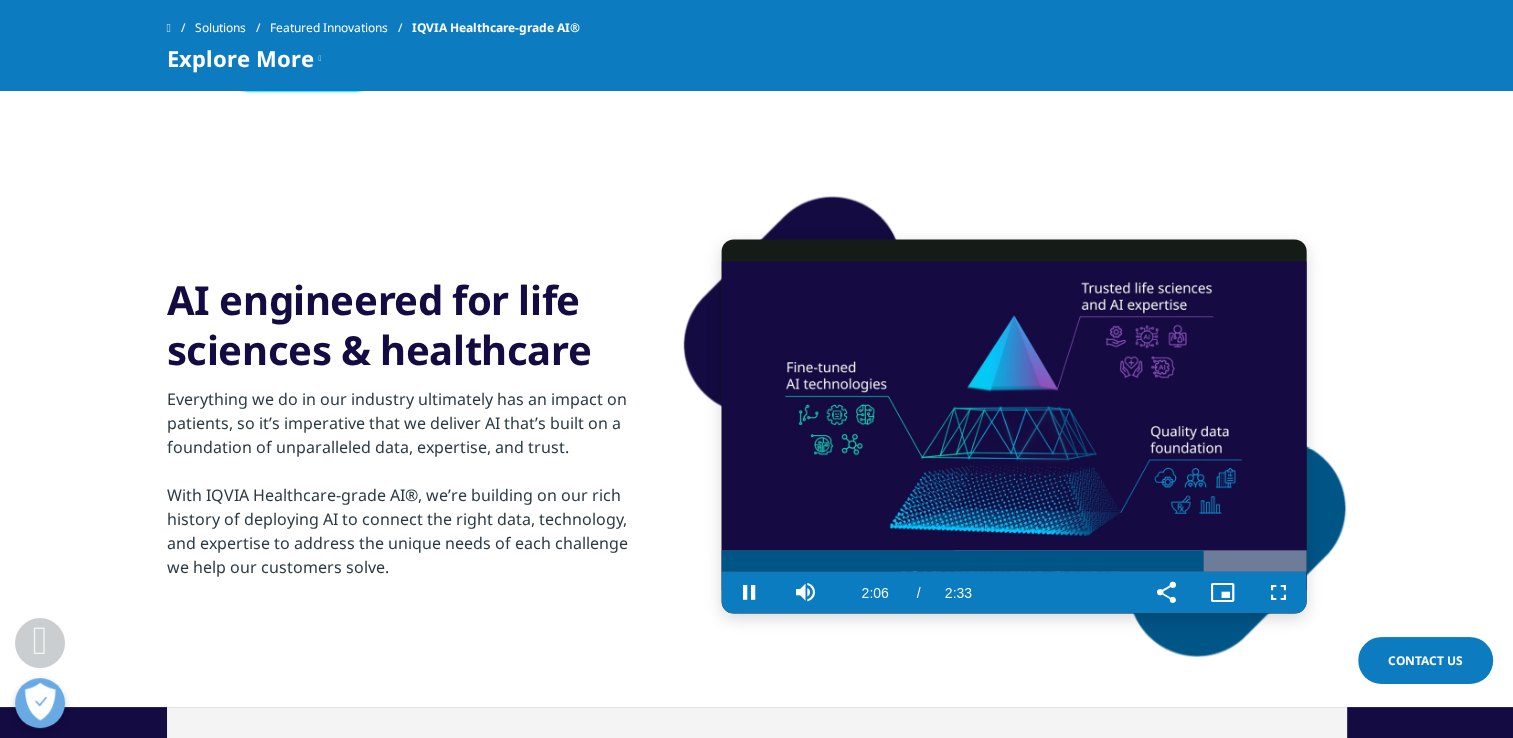 click at bounding box center (1014, 426) 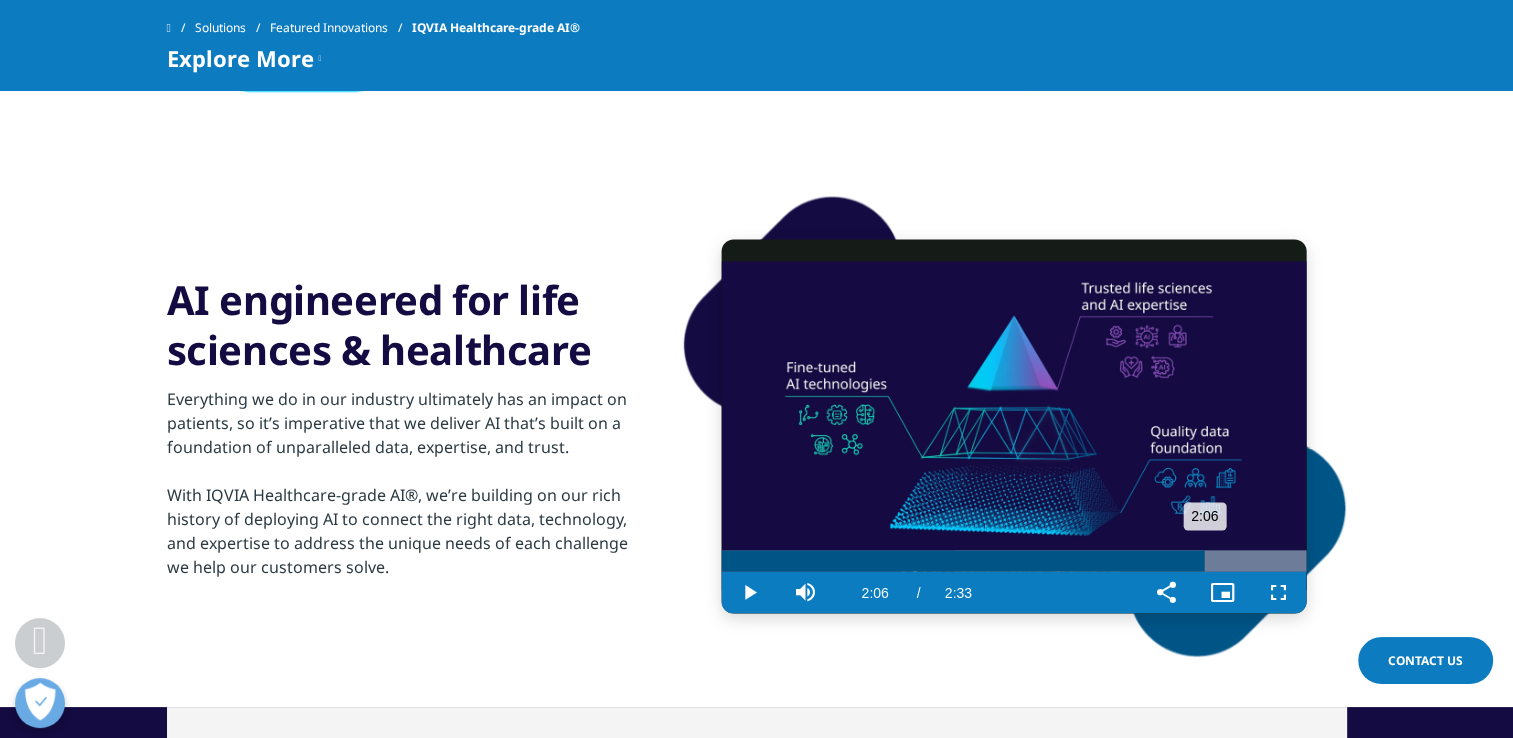 click on "Loaded :  100.00% 1:57 2:06" at bounding box center [1014, 560] 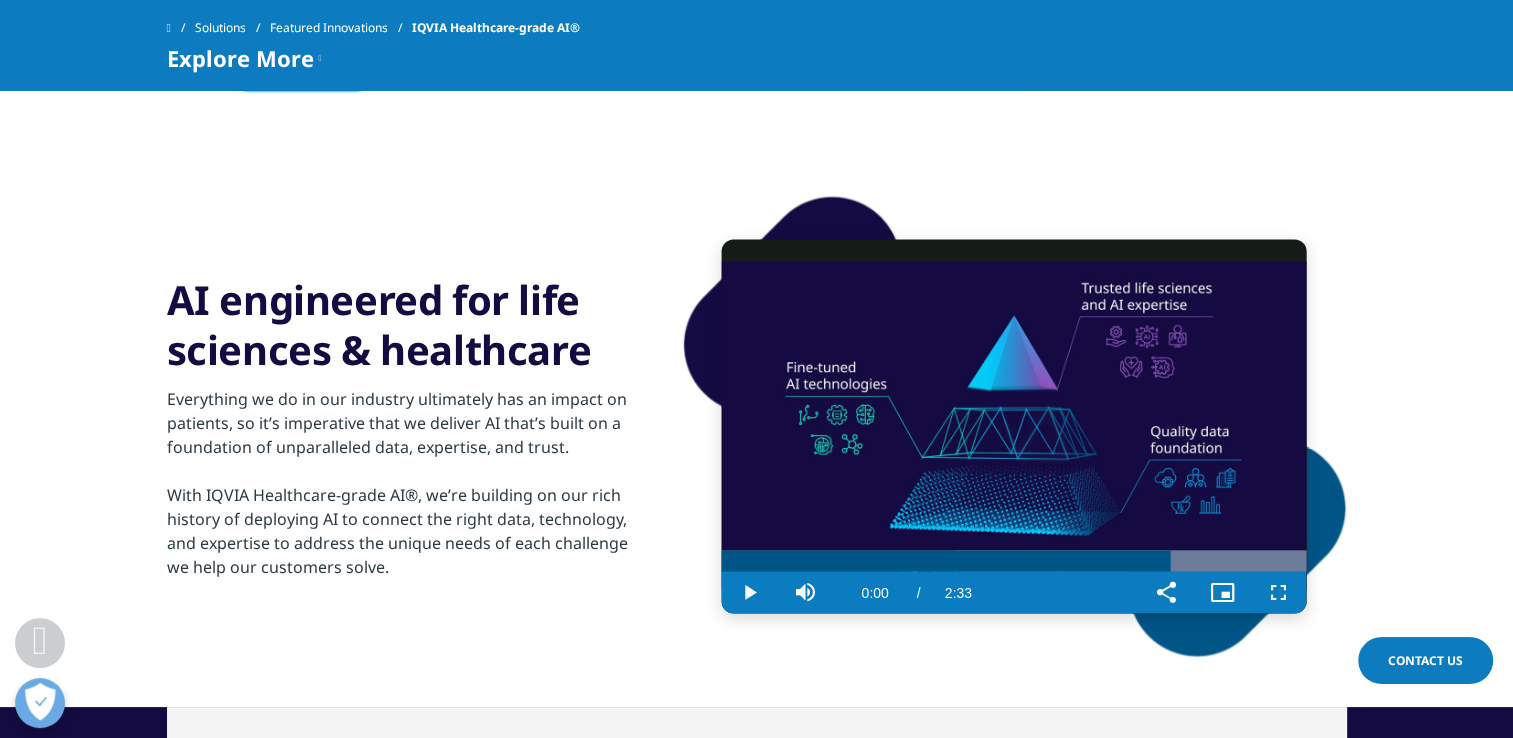 click at bounding box center (1014, 426) 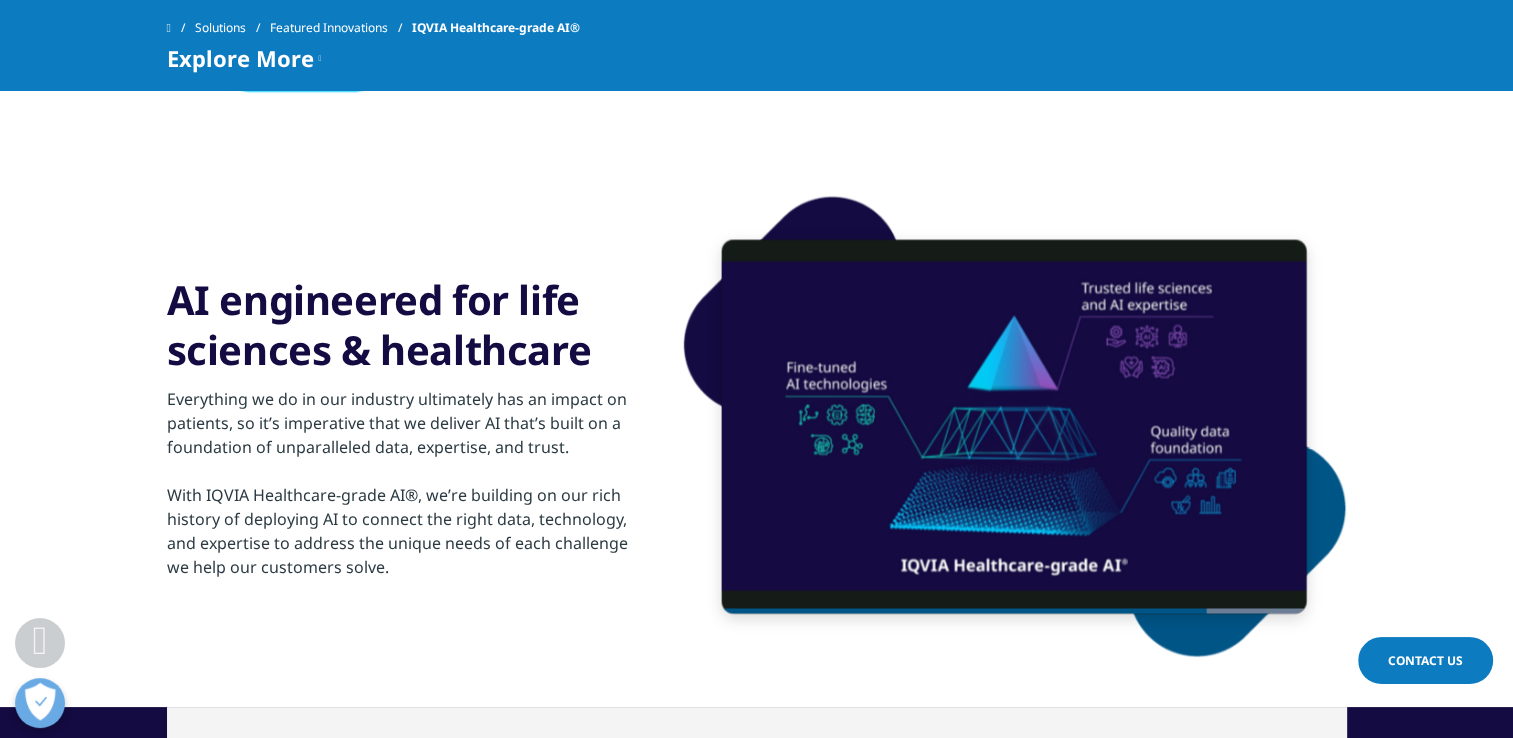 click on "Everything we do in our industry ultimately has an impact on patients, so it’s imperative that we deliver AI that’s built on a foundation of unparalleled data, expertise, and trust.
With IQVIA Healthcare-grade AI®, we’re building on our rich history of deploying AI to connect the right data, technology, and expertise to address the unique needs of each challenge we help our customers solve." at bounding box center (409, 476) 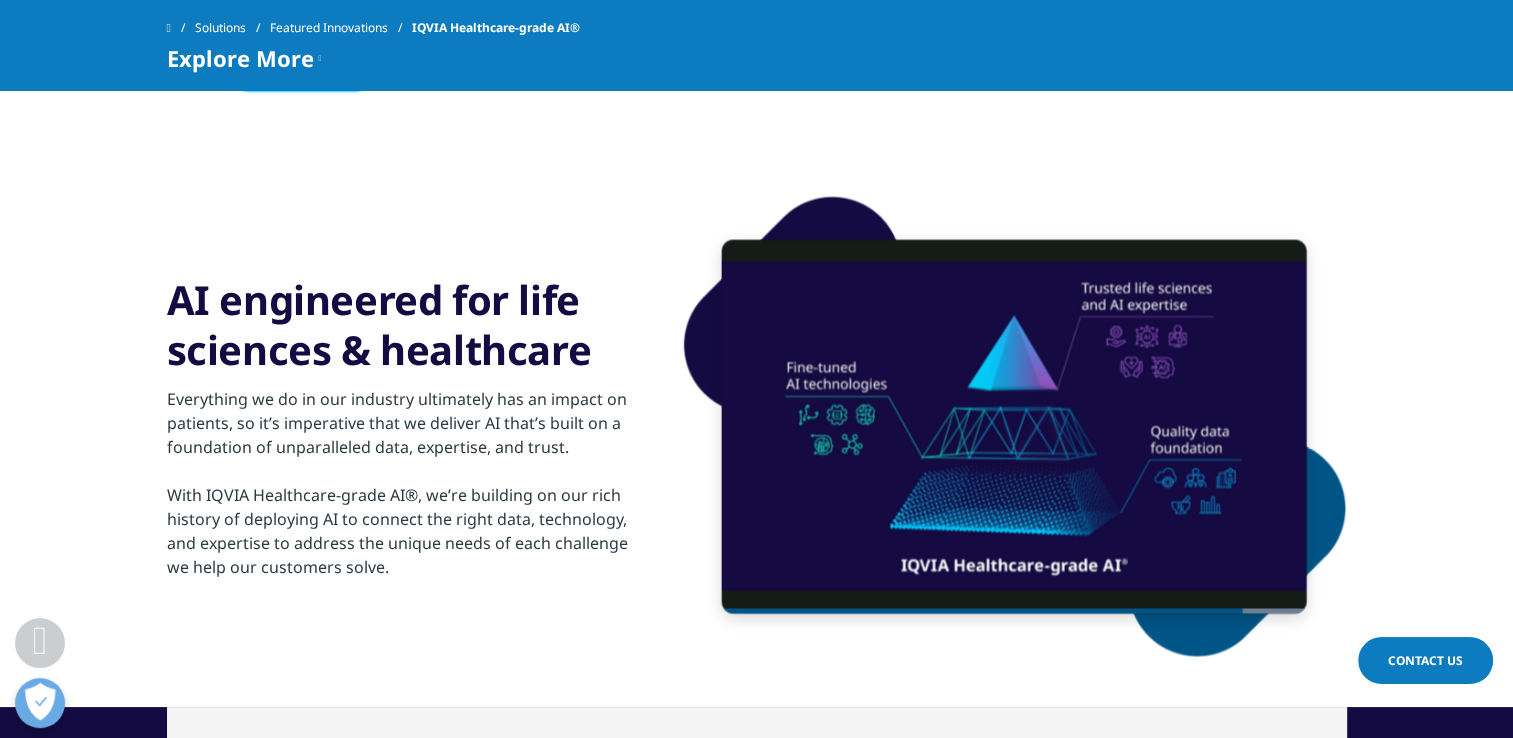click on "Everything we do in our industry ultimately has an impact on patients, so it’s imperative that we deliver AI that’s built on a foundation of unparalleled data, expertise, and trust.
With IQVIA Healthcare-grade AI®, we’re building on our rich history of deploying AI to connect the right data, technology, and expertise to address the unique needs of each challenge we help our customers solve." at bounding box center [409, 476] 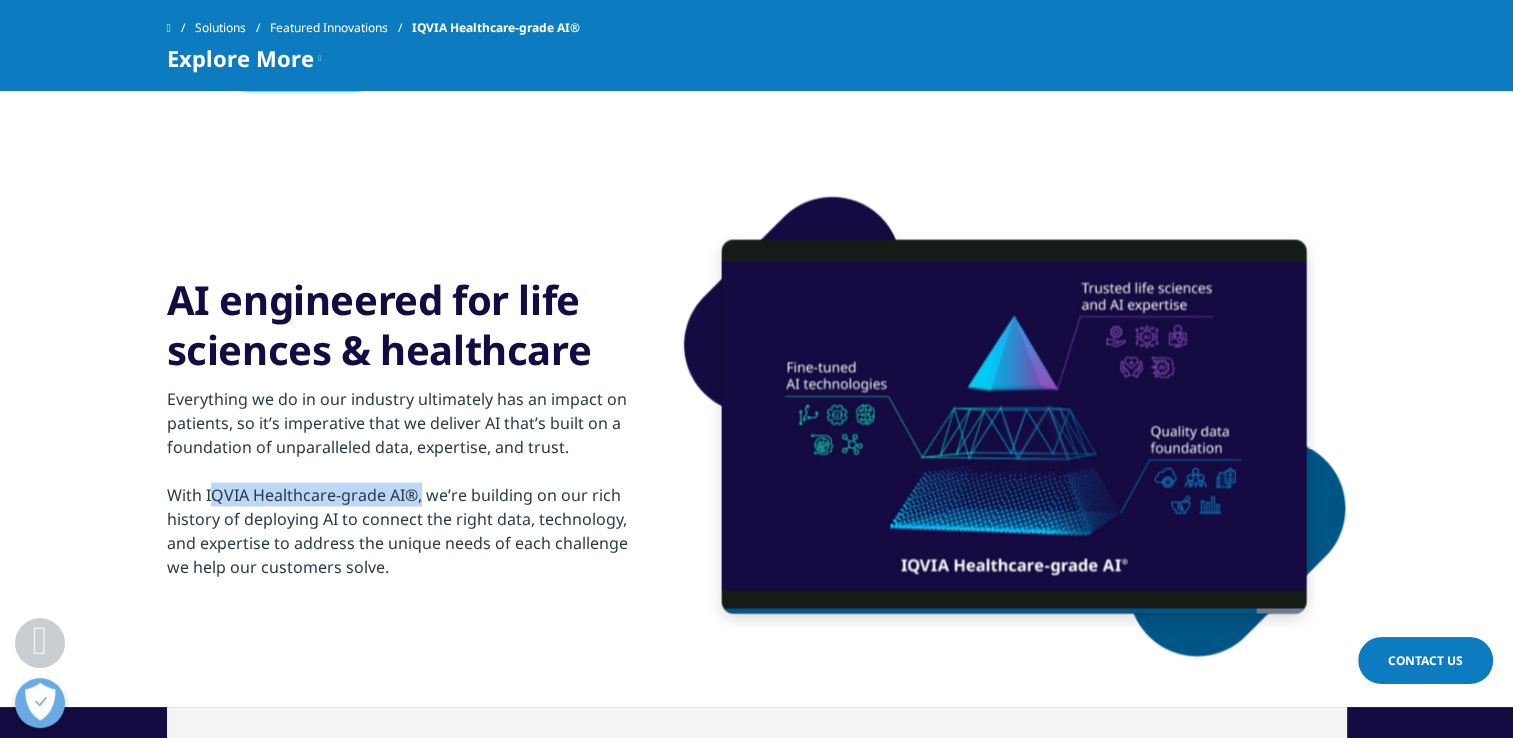drag, startPoint x: 416, startPoint y: 495, endPoint x: 206, endPoint y: 492, distance: 210.02142 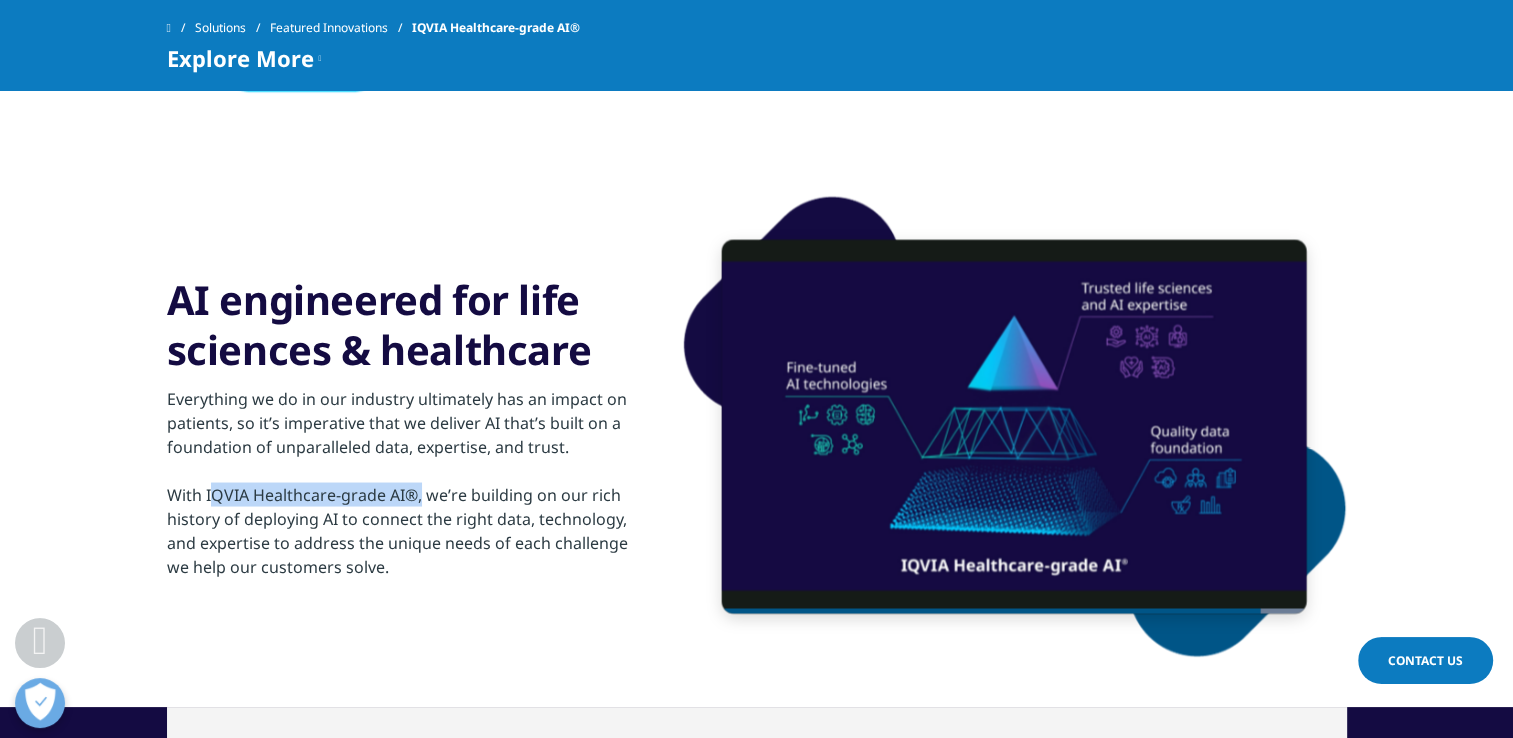 copy on "IQVIA Healthcare-grade AI®" 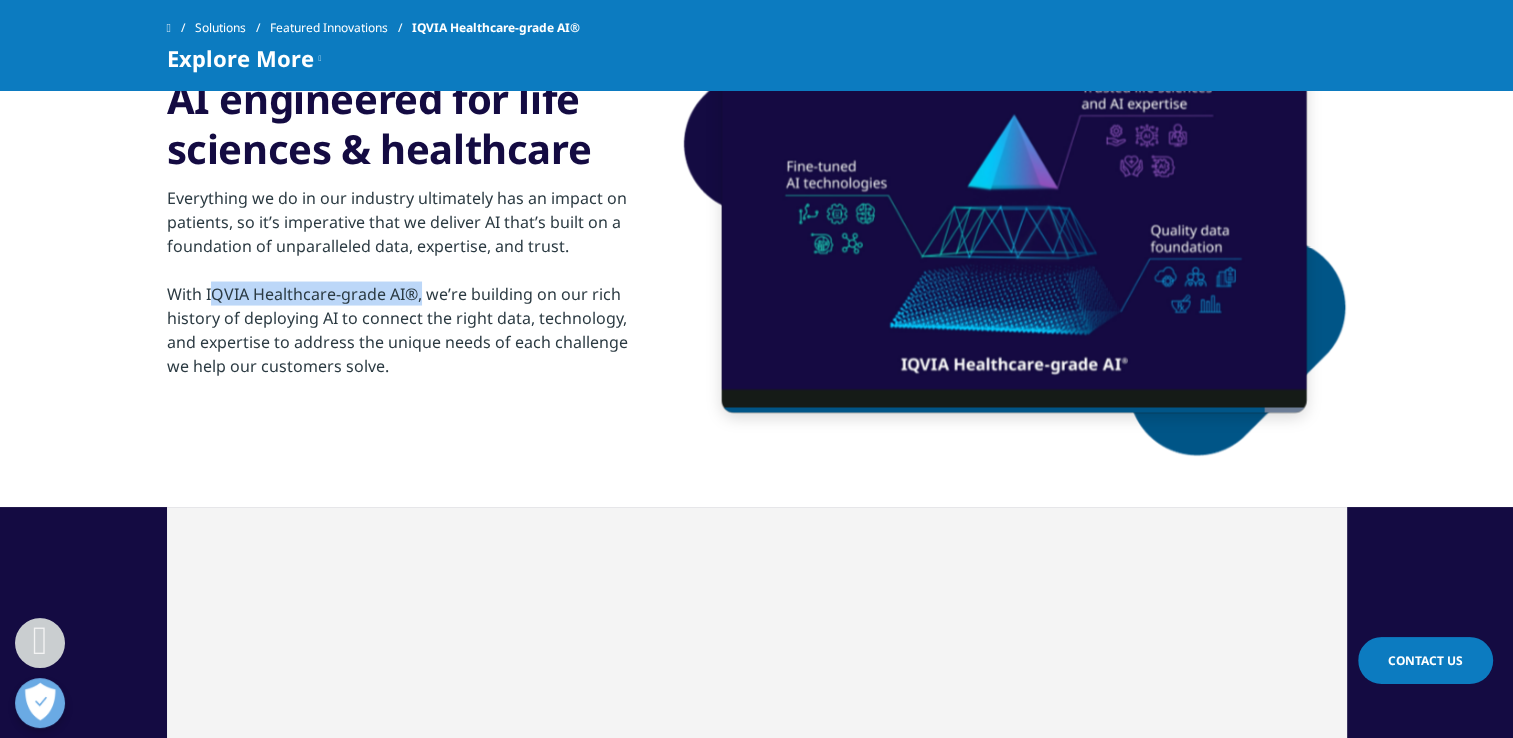 scroll, scrollTop: 4257, scrollLeft: 0, axis: vertical 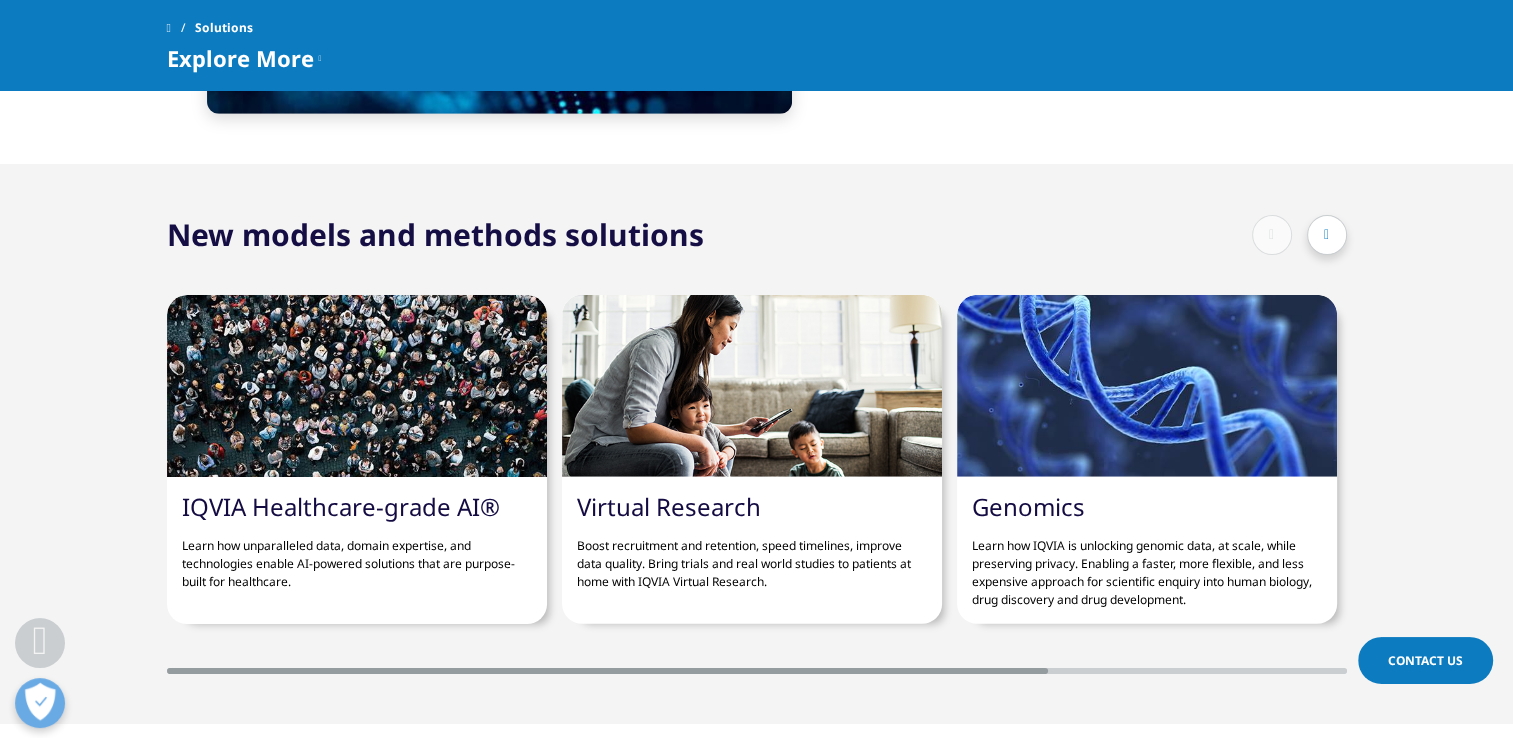 click at bounding box center [1327, 235] 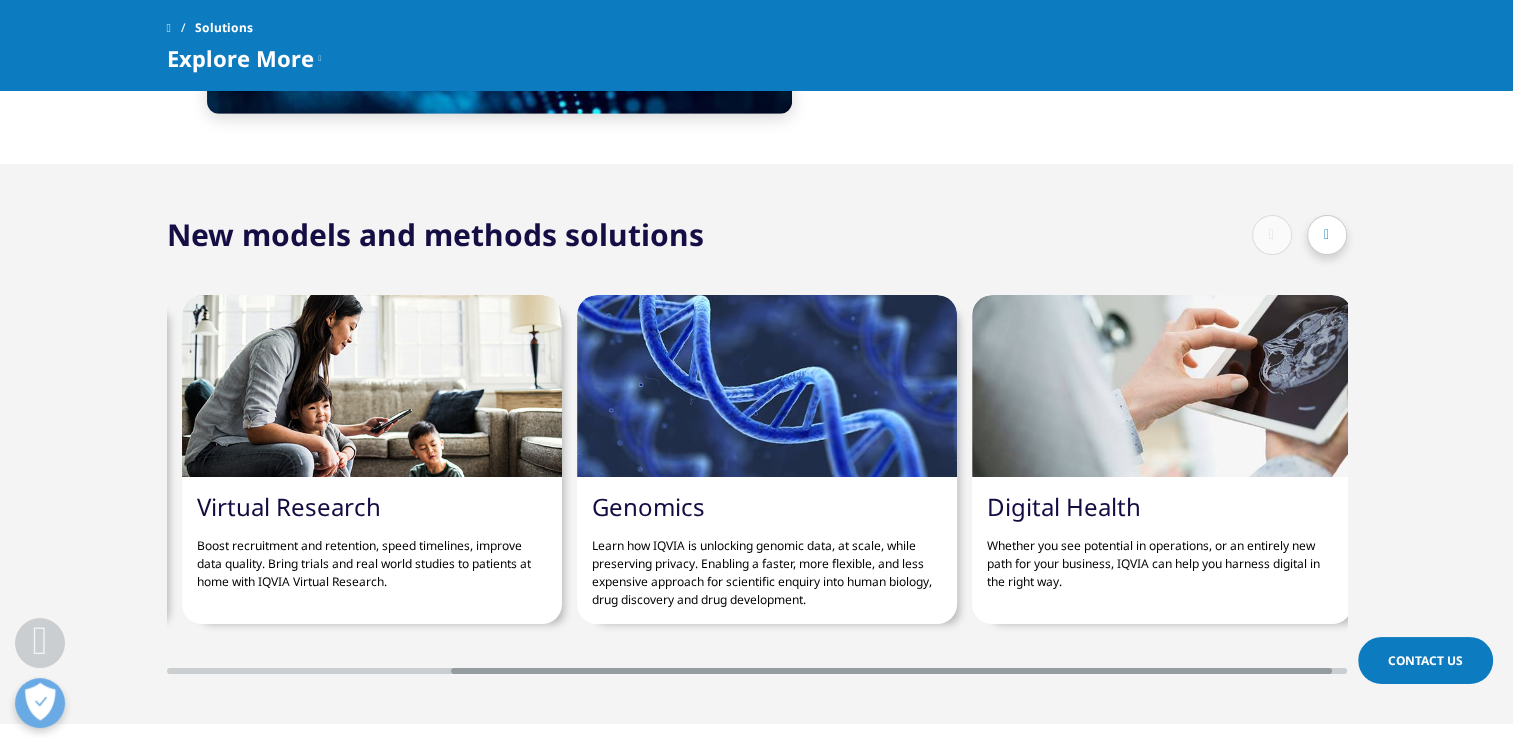 scroll, scrollTop: 0, scrollLeft: 380, axis: horizontal 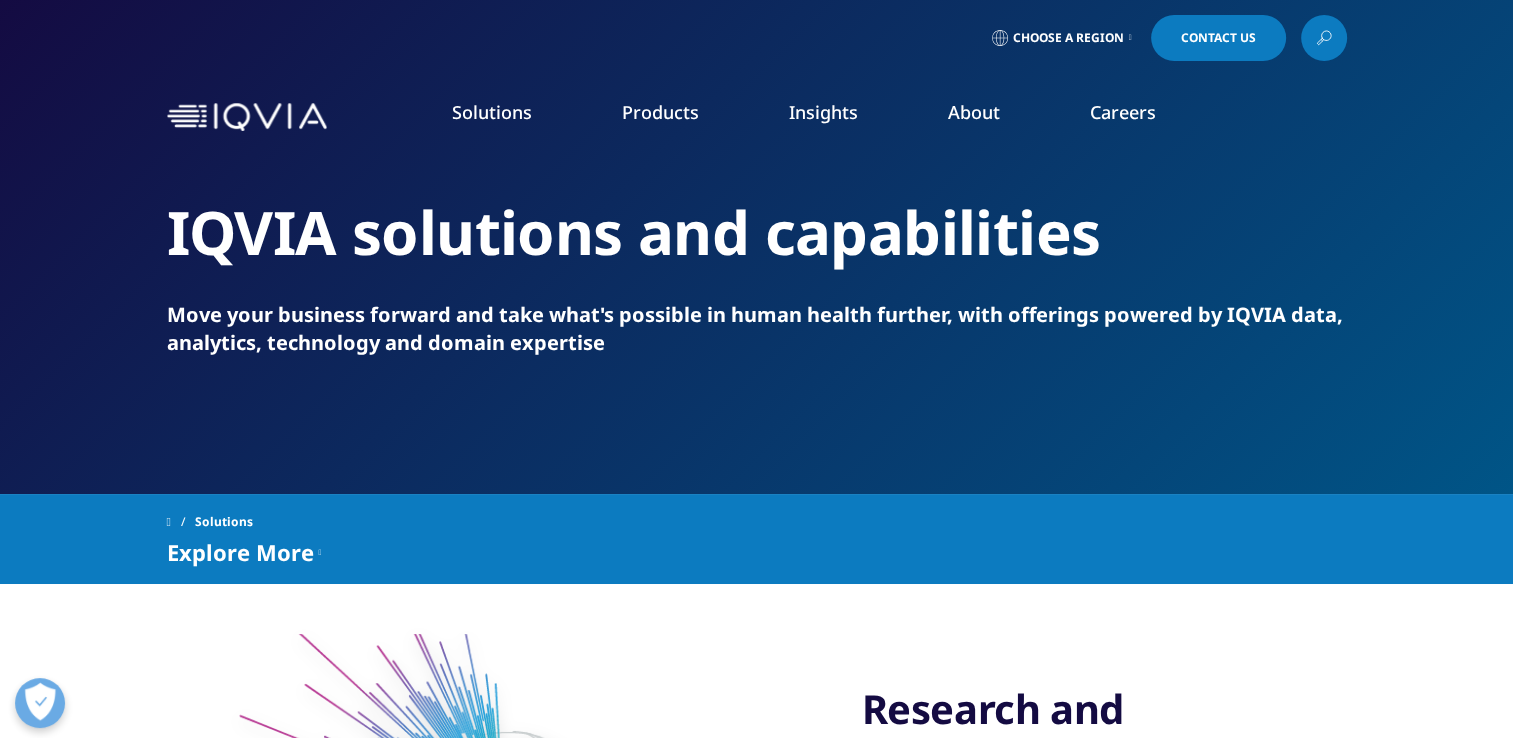 click on "Products" at bounding box center (660, 112) 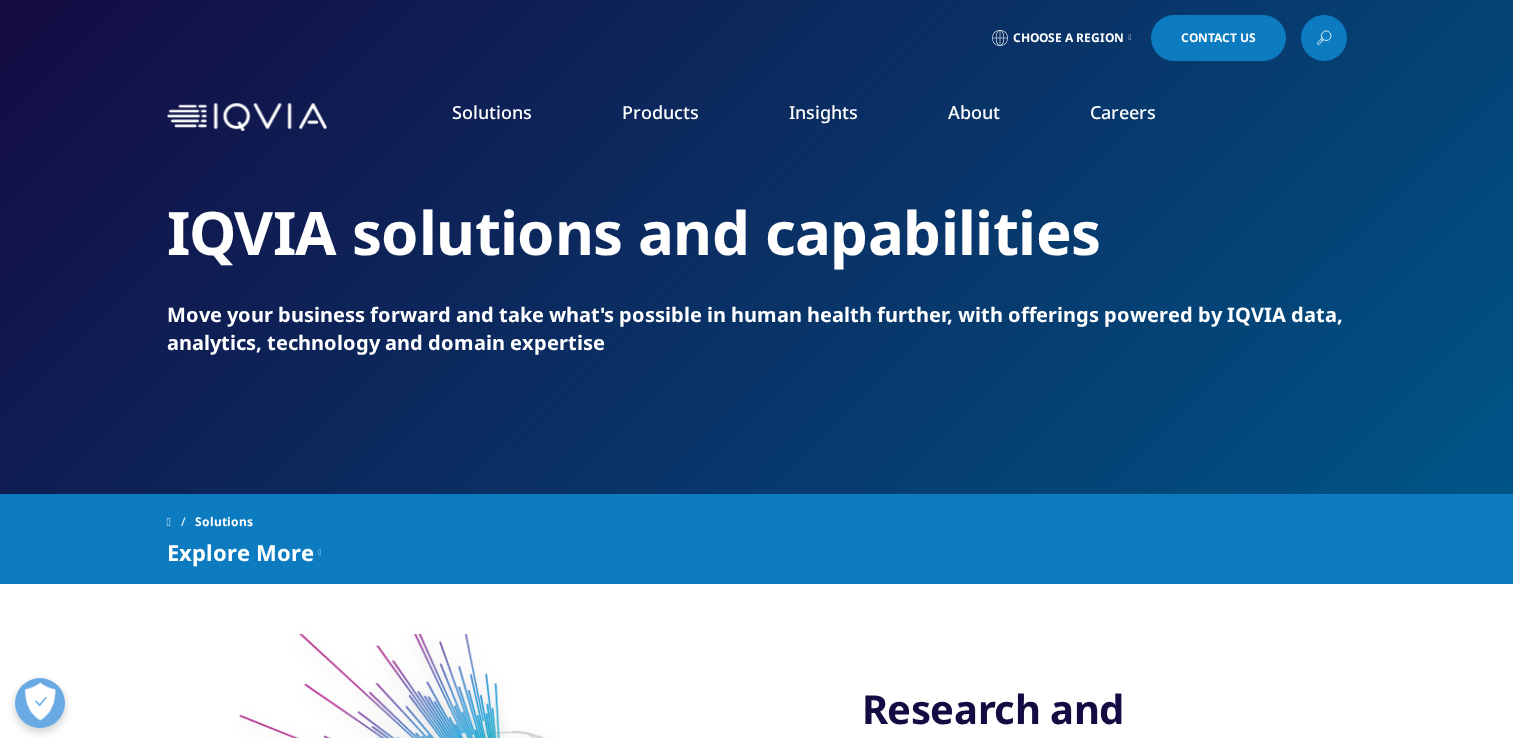 scroll, scrollTop: 0, scrollLeft: 0, axis: both 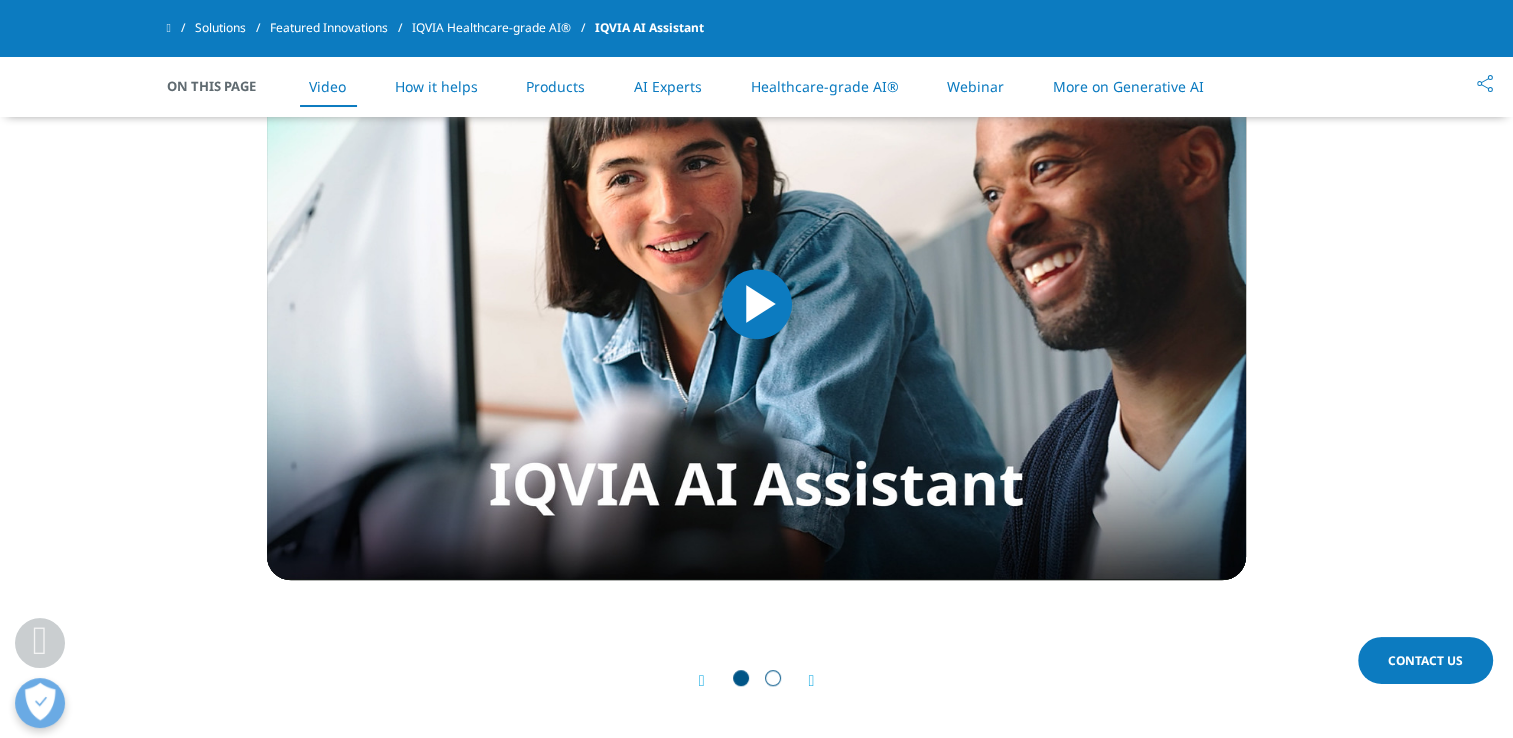 click at bounding box center (757, 304) 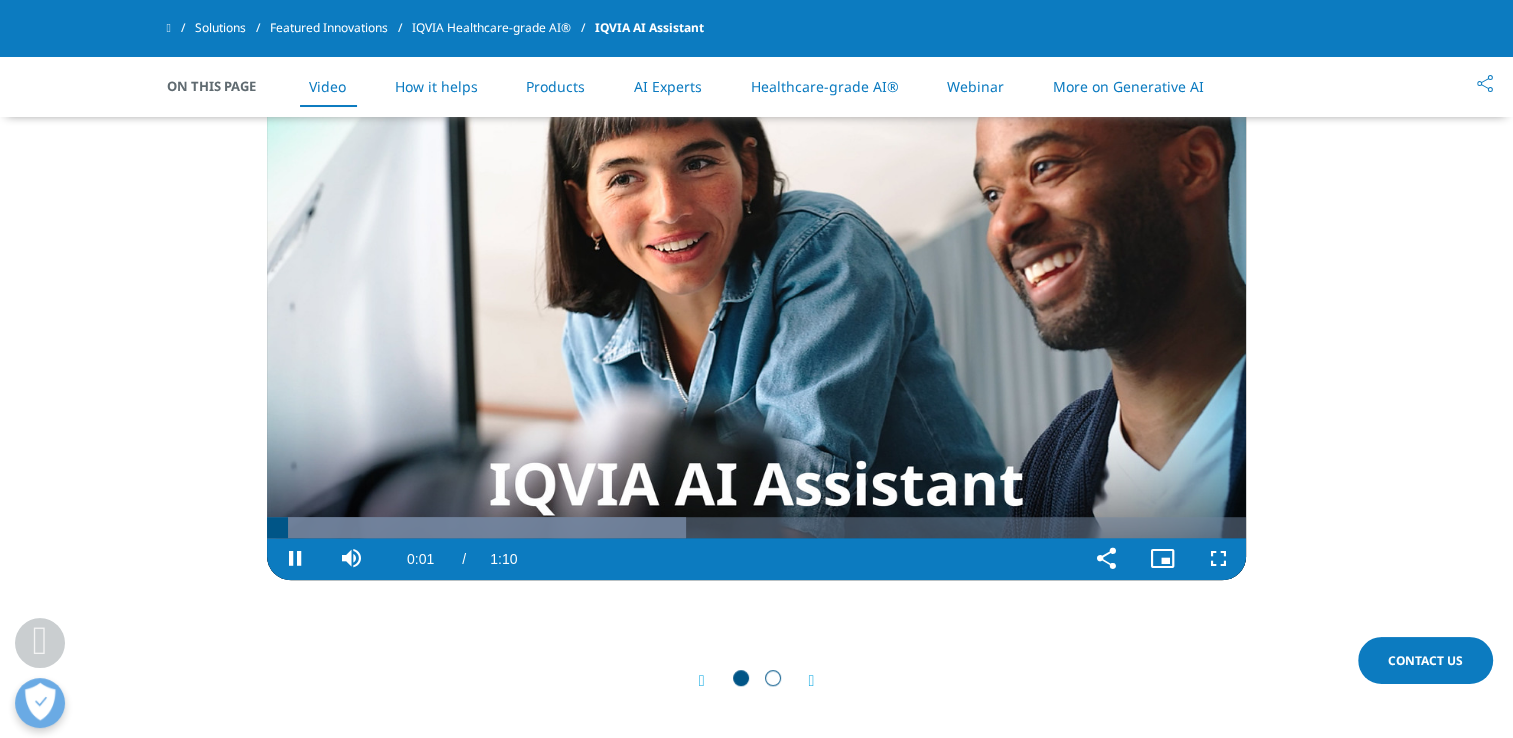 click at bounding box center [756, 304] 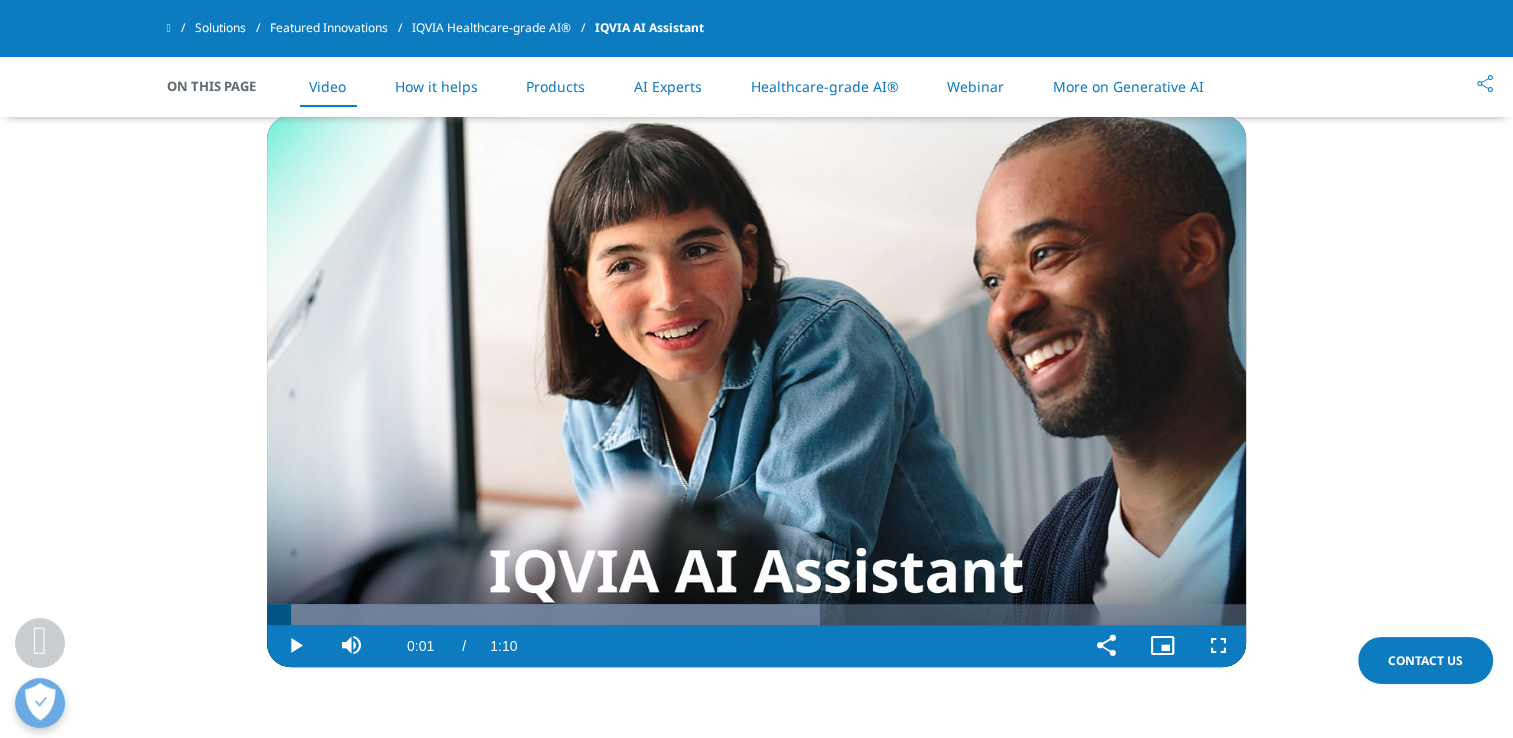 scroll, scrollTop: 988, scrollLeft: 0, axis: vertical 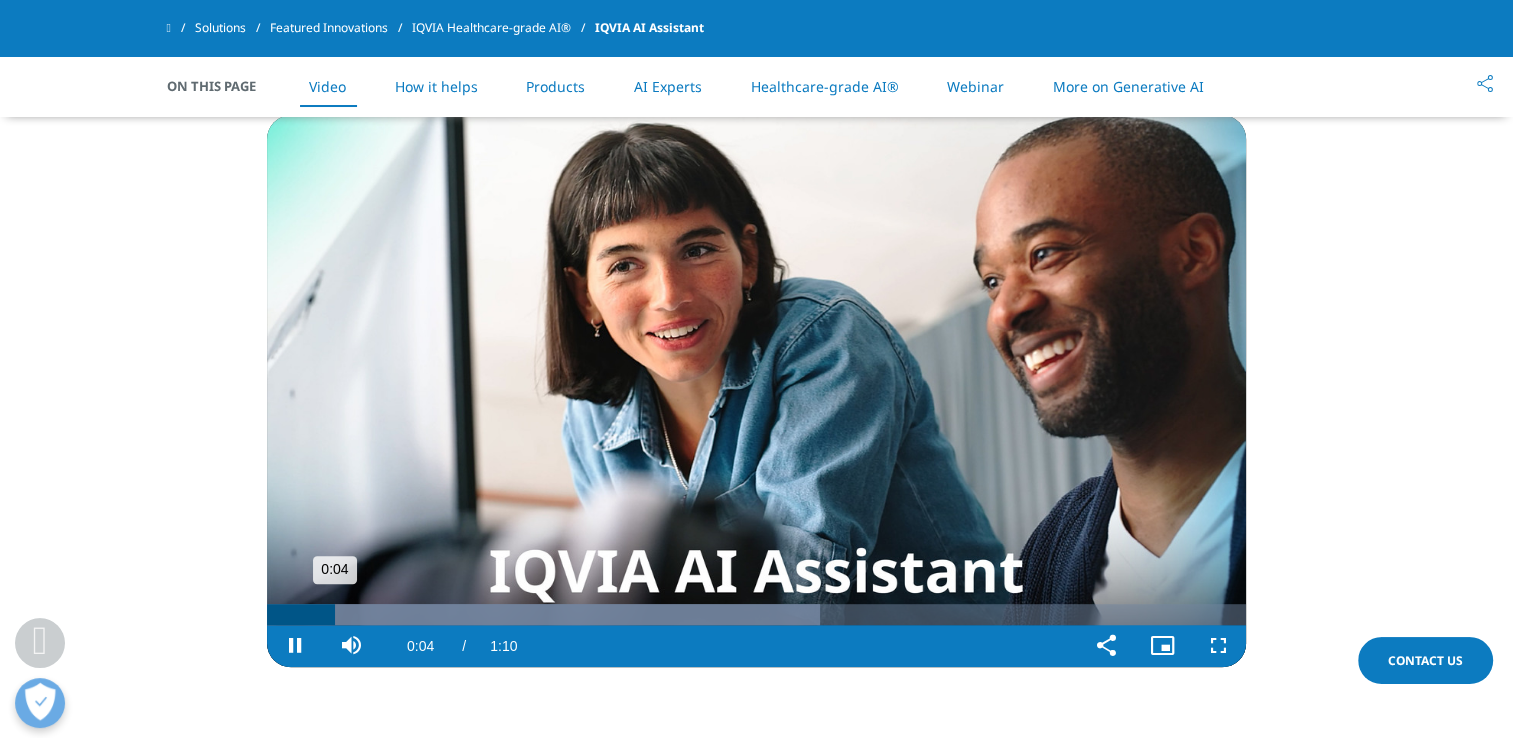 click at bounding box center (543, 614) 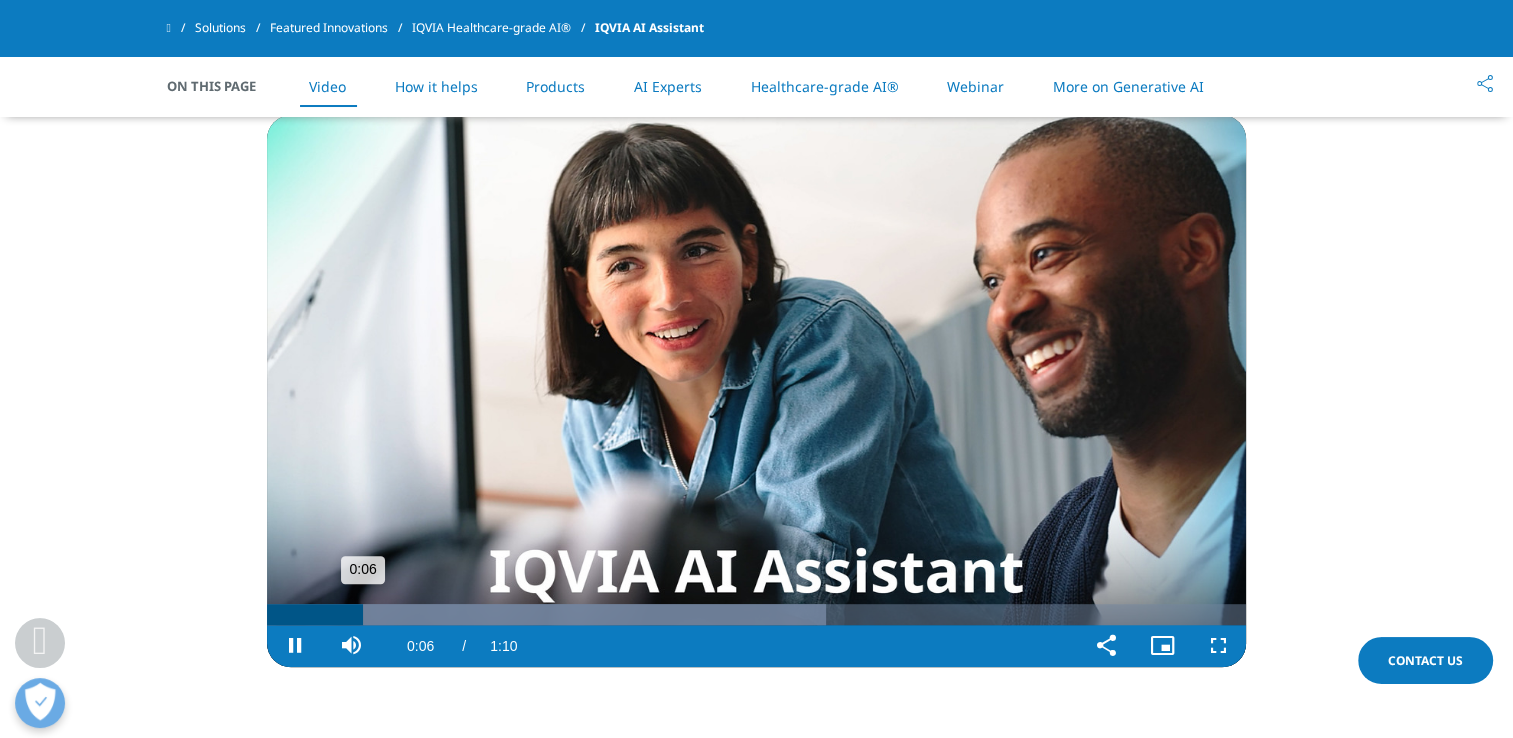 click at bounding box center (546, 614) 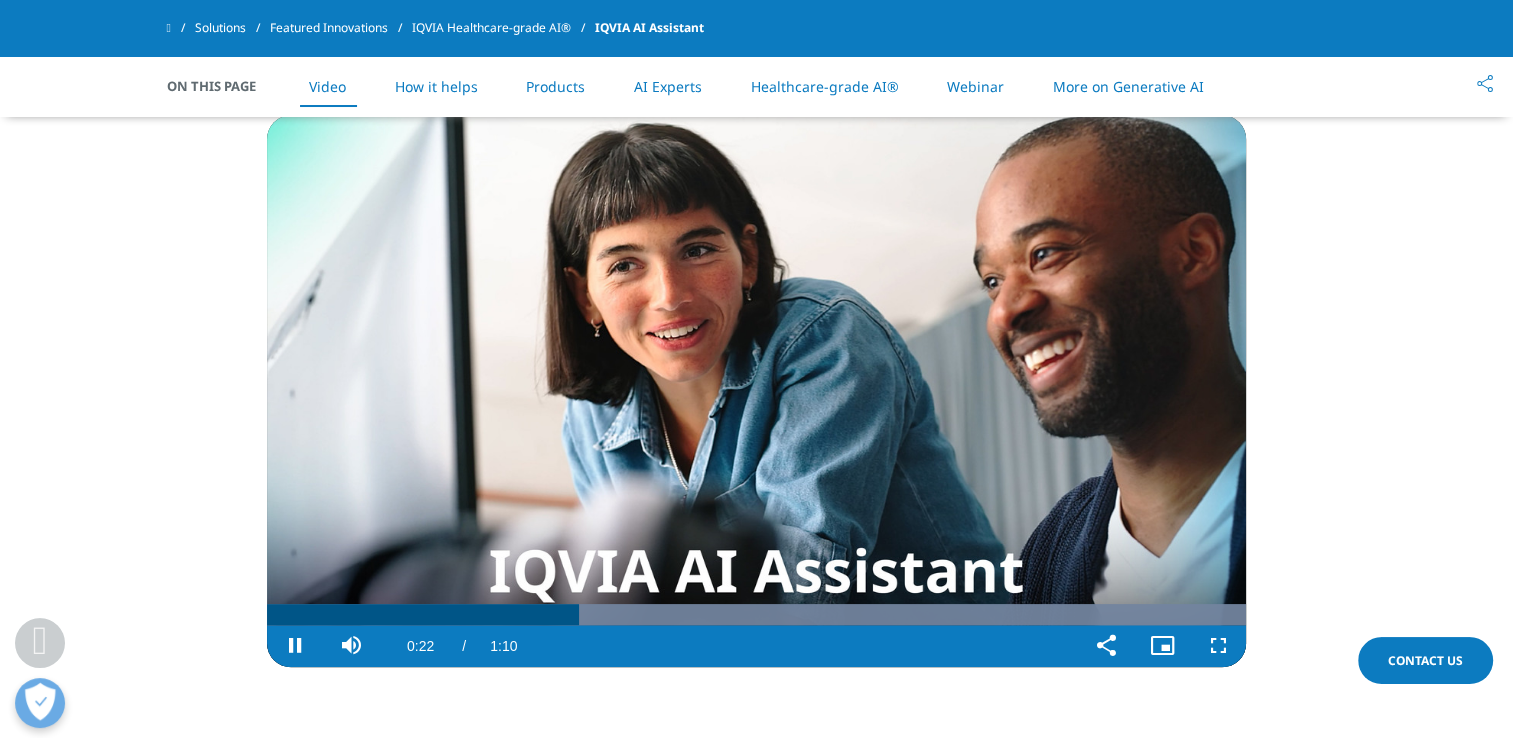 click at bounding box center [295, 646] 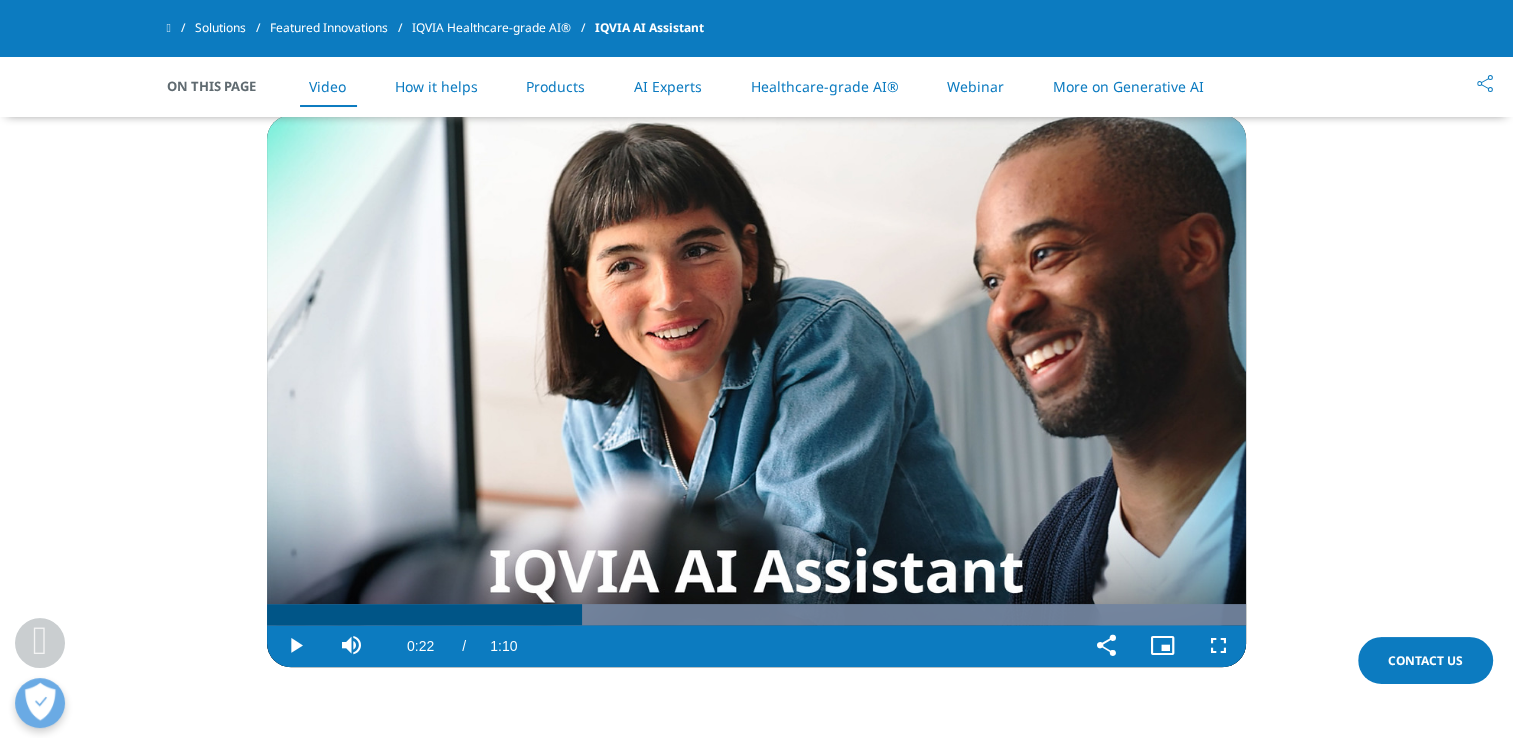 click at bounding box center [295, 646] 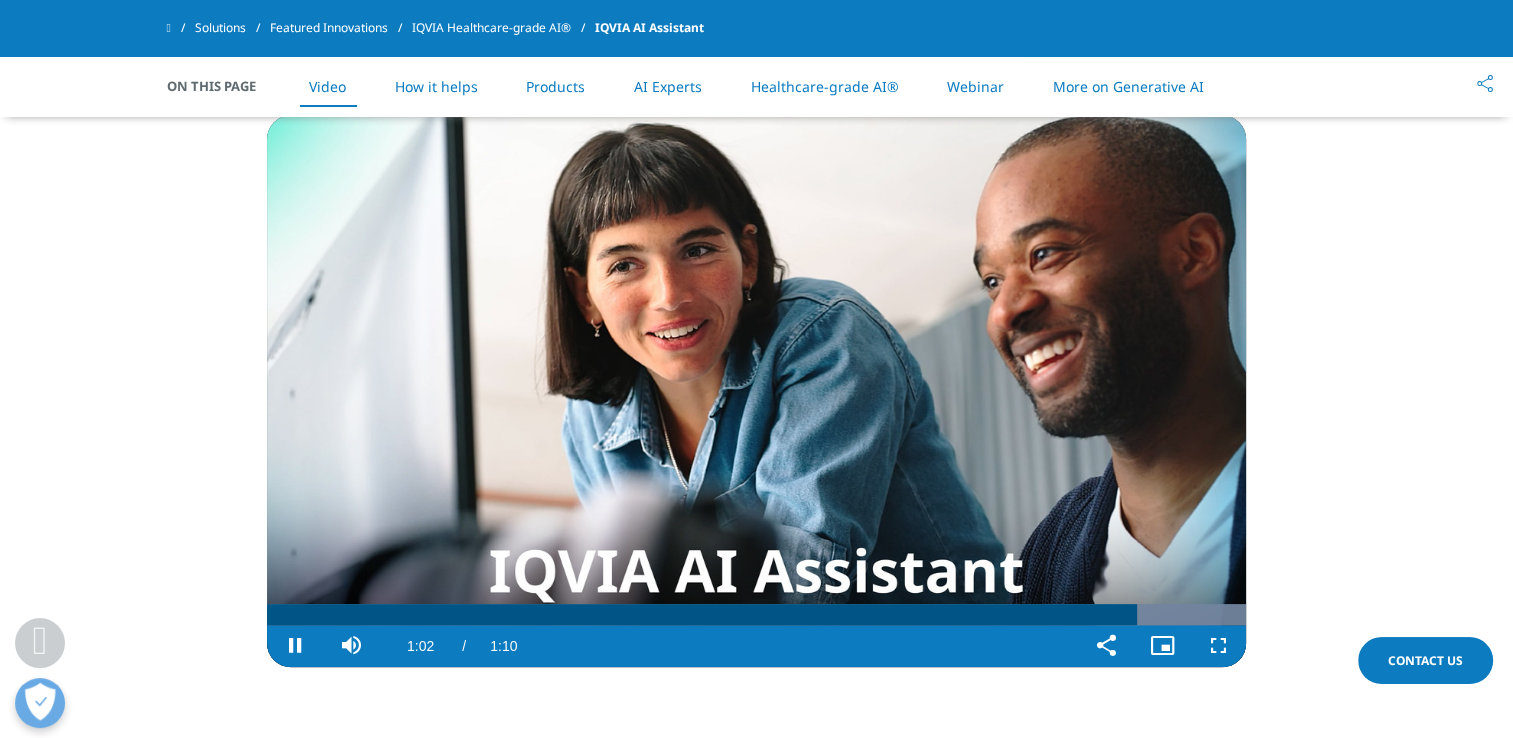 click at bounding box center [295, 646] 